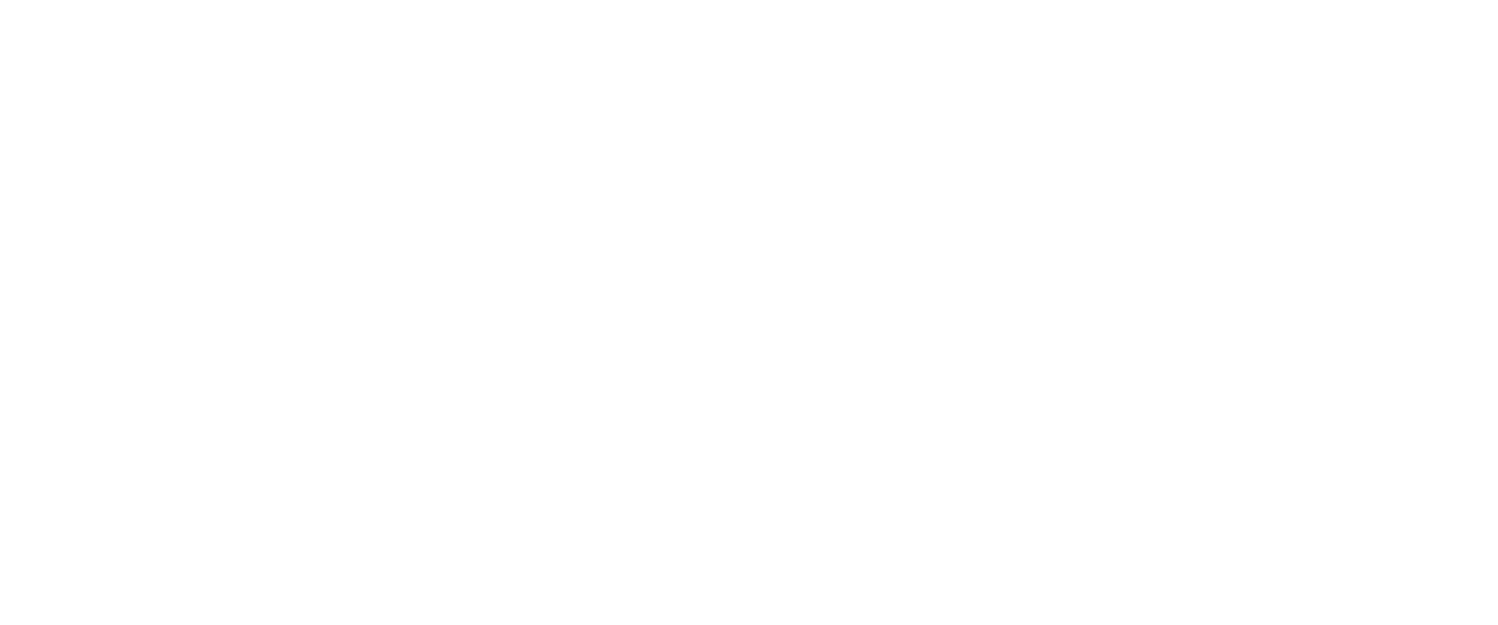 scroll, scrollTop: 0, scrollLeft: 0, axis: both 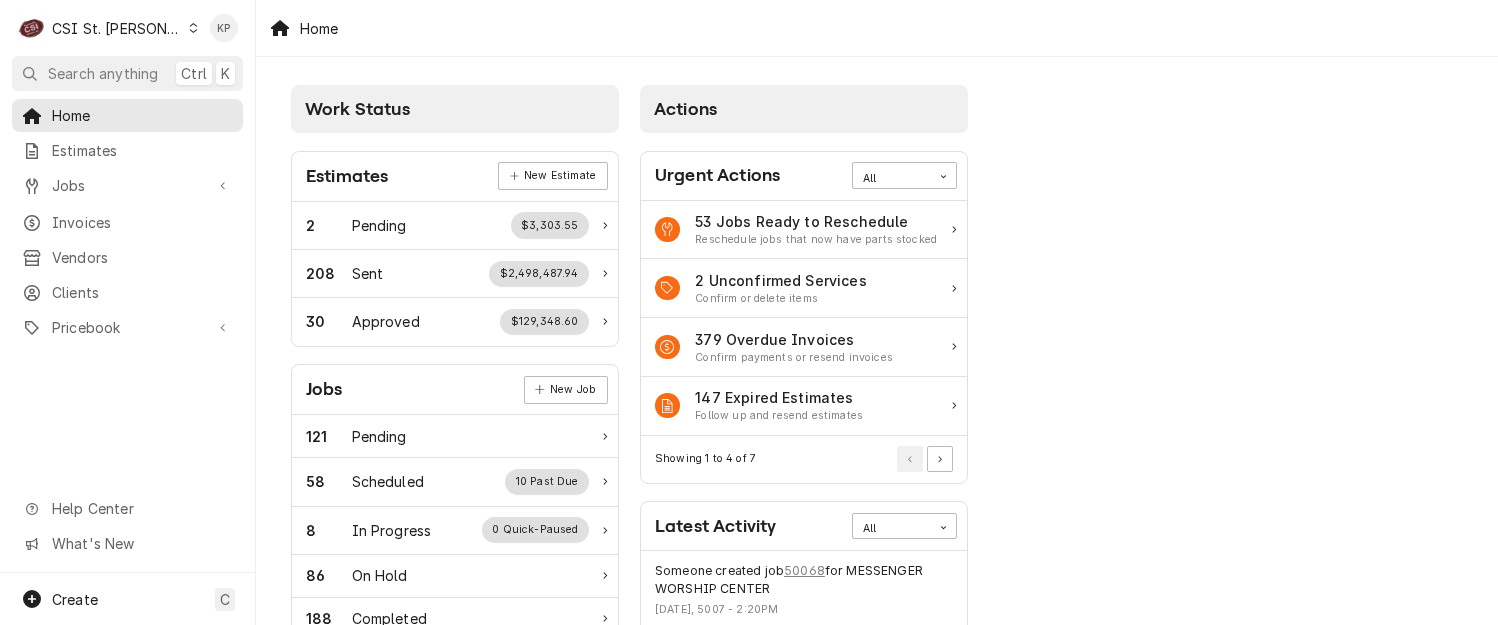 click on "Home" at bounding box center (877, 28) 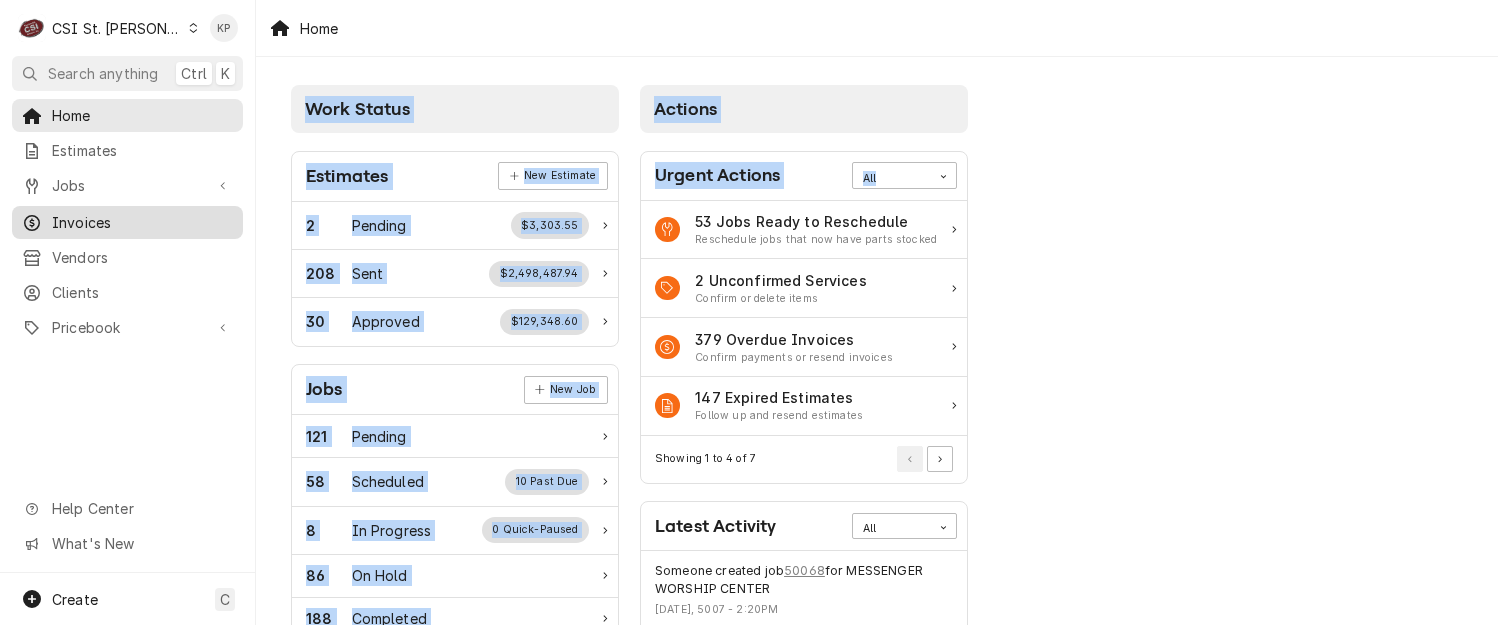 click on "Invoices" at bounding box center [142, 222] 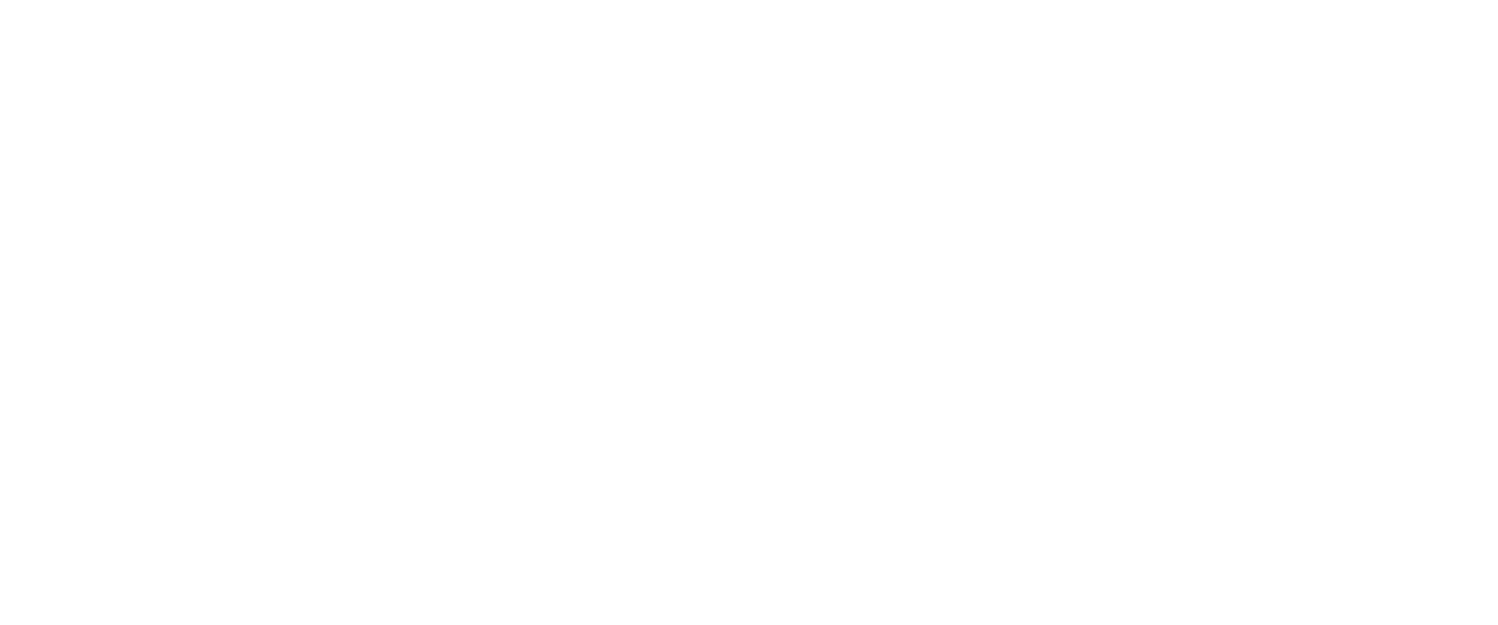 scroll, scrollTop: 0, scrollLeft: 0, axis: both 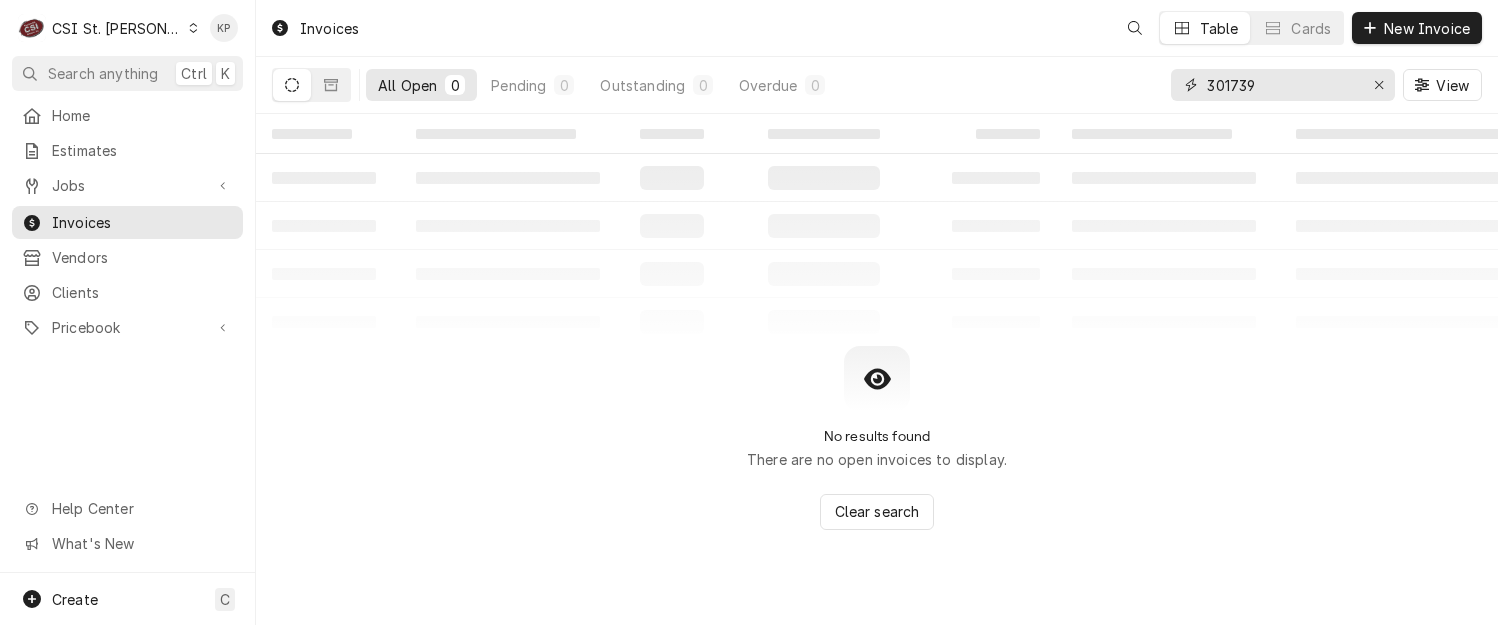 click 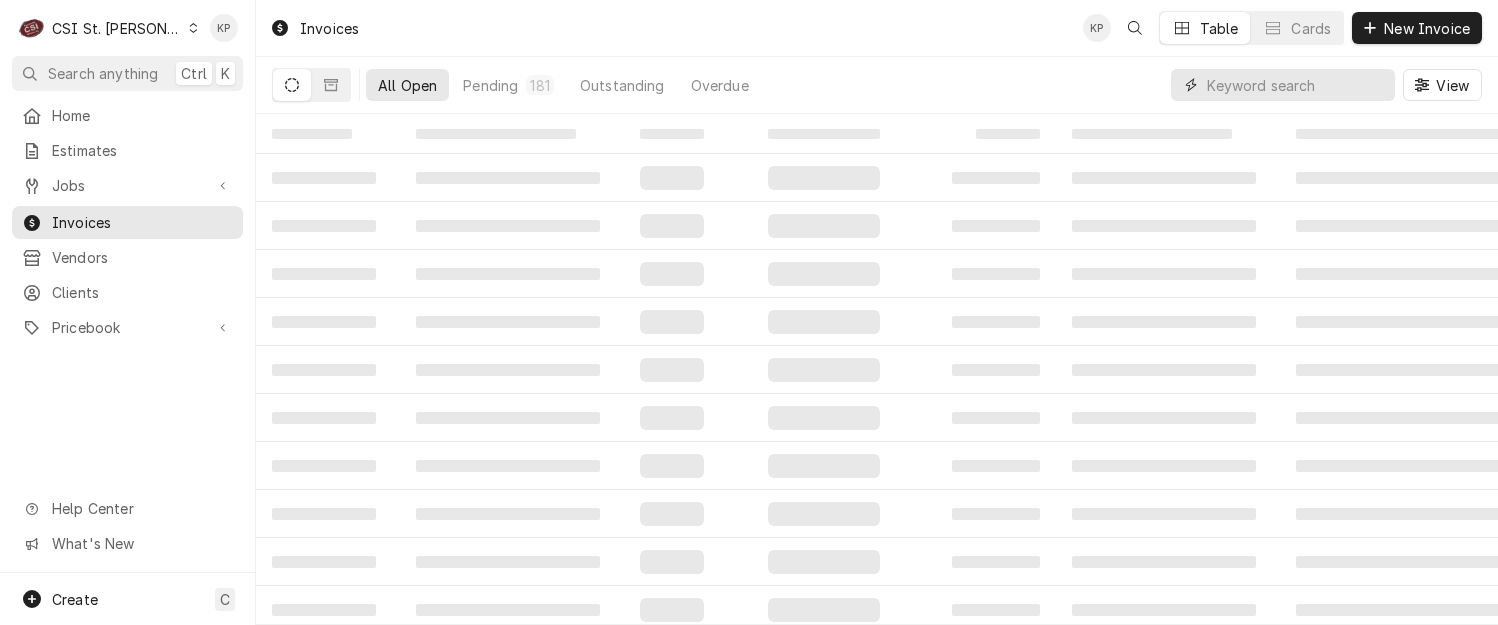 click at bounding box center [1296, 85] 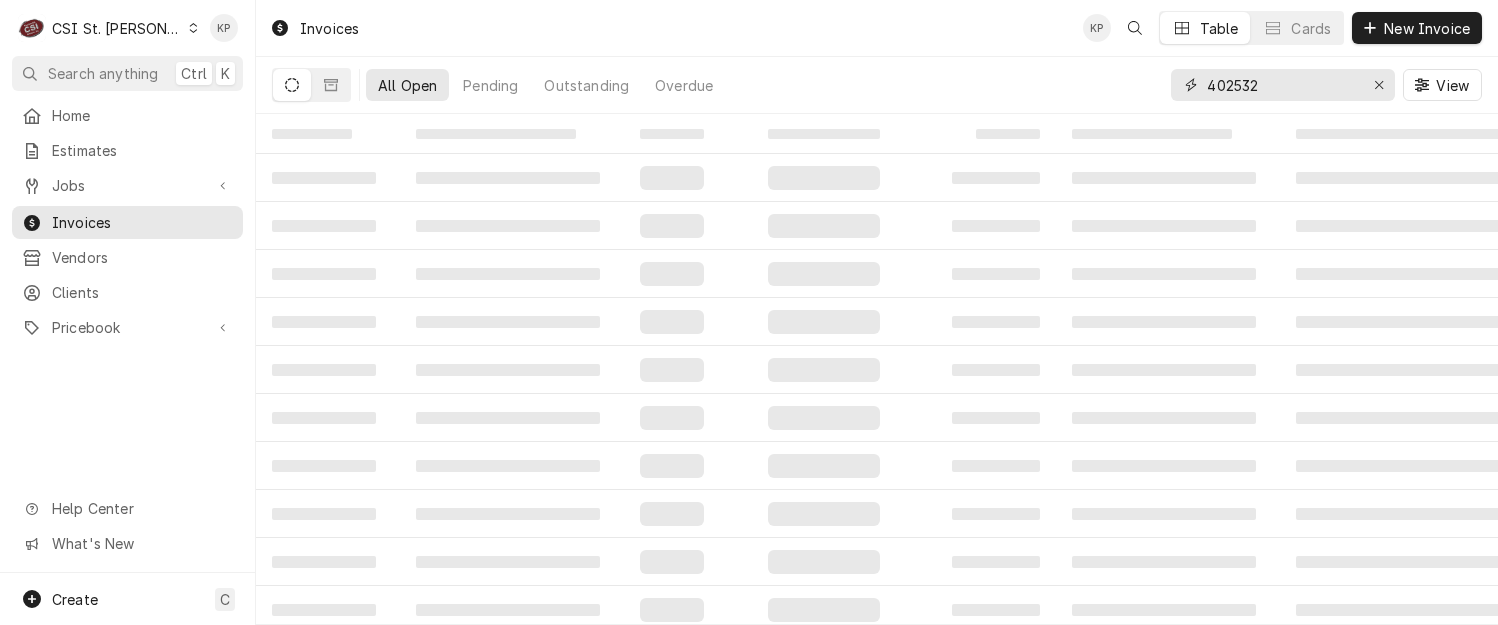 type on "402532" 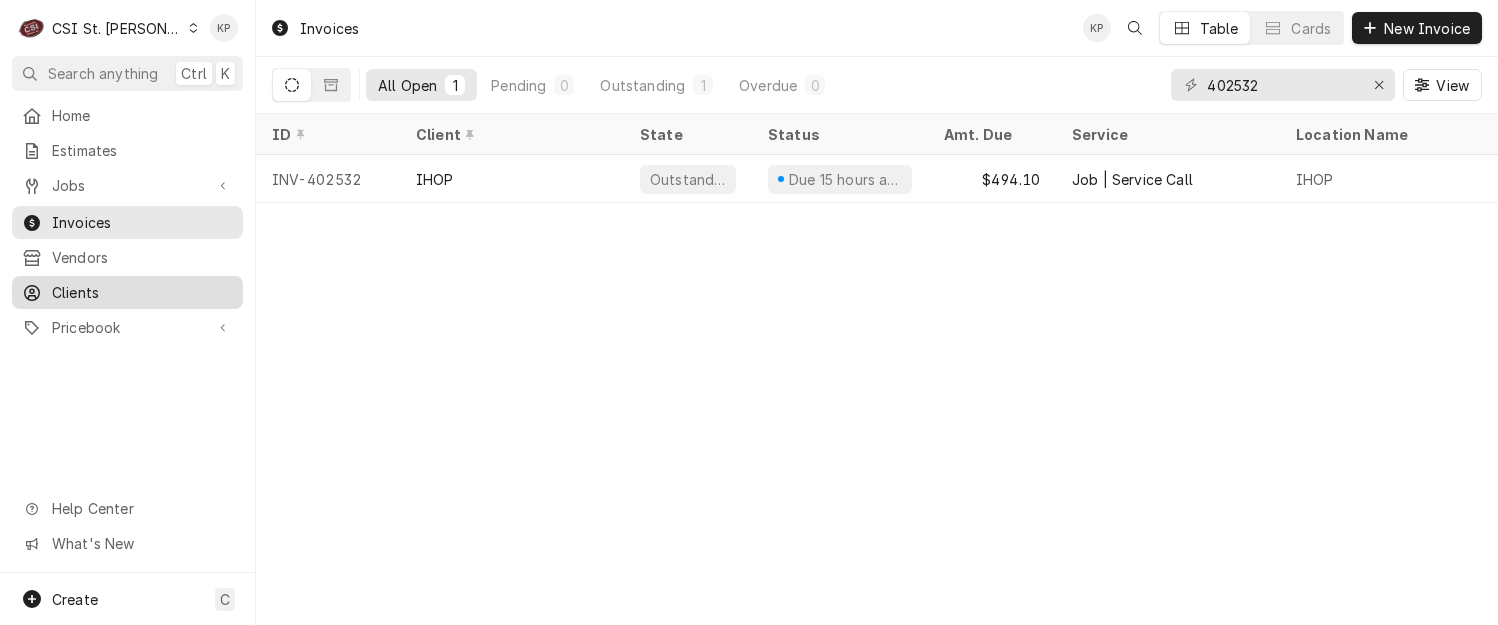 click on "Clients" at bounding box center [142, 292] 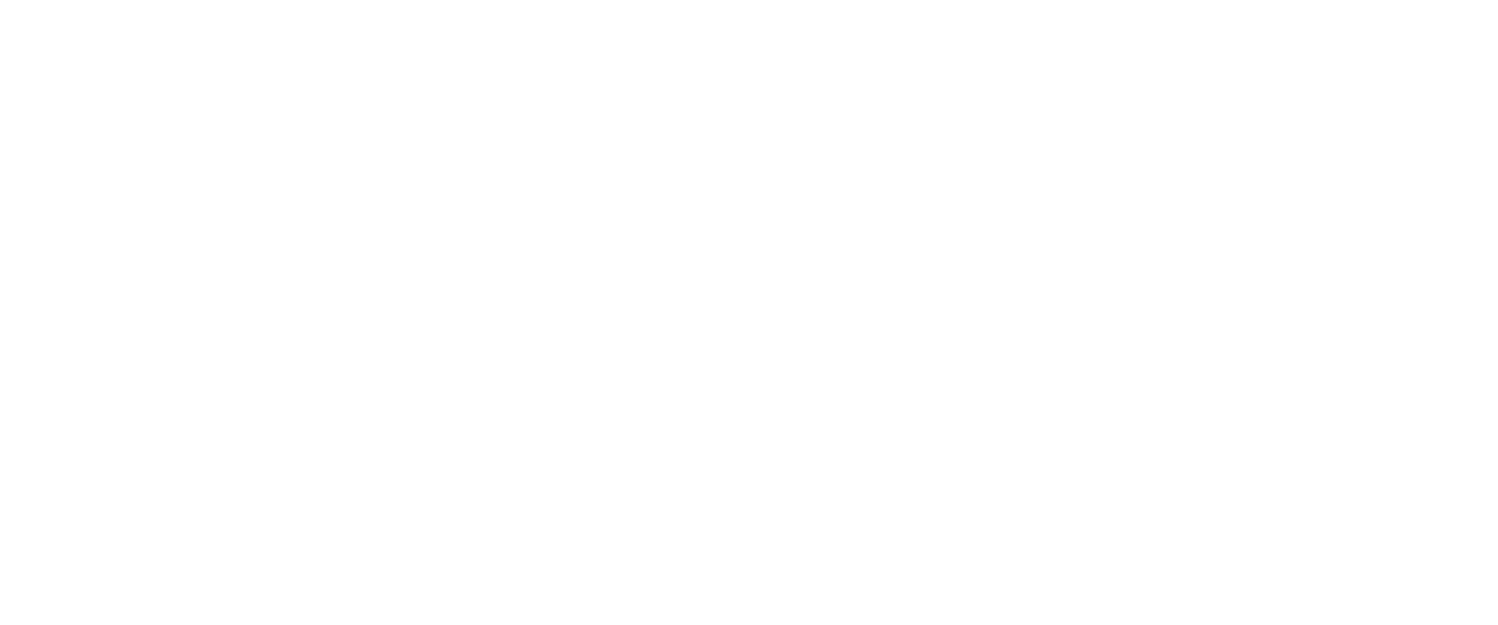 scroll, scrollTop: 0, scrollLeft: 0, axis: both 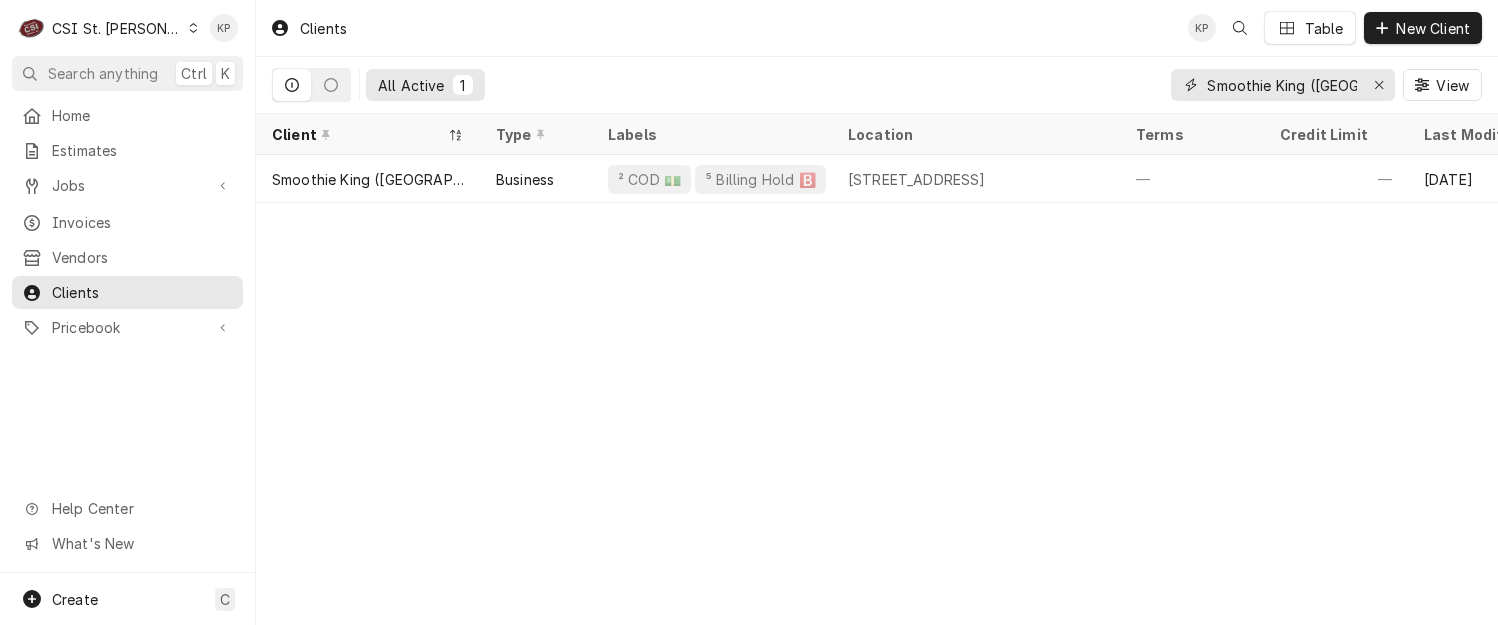 click 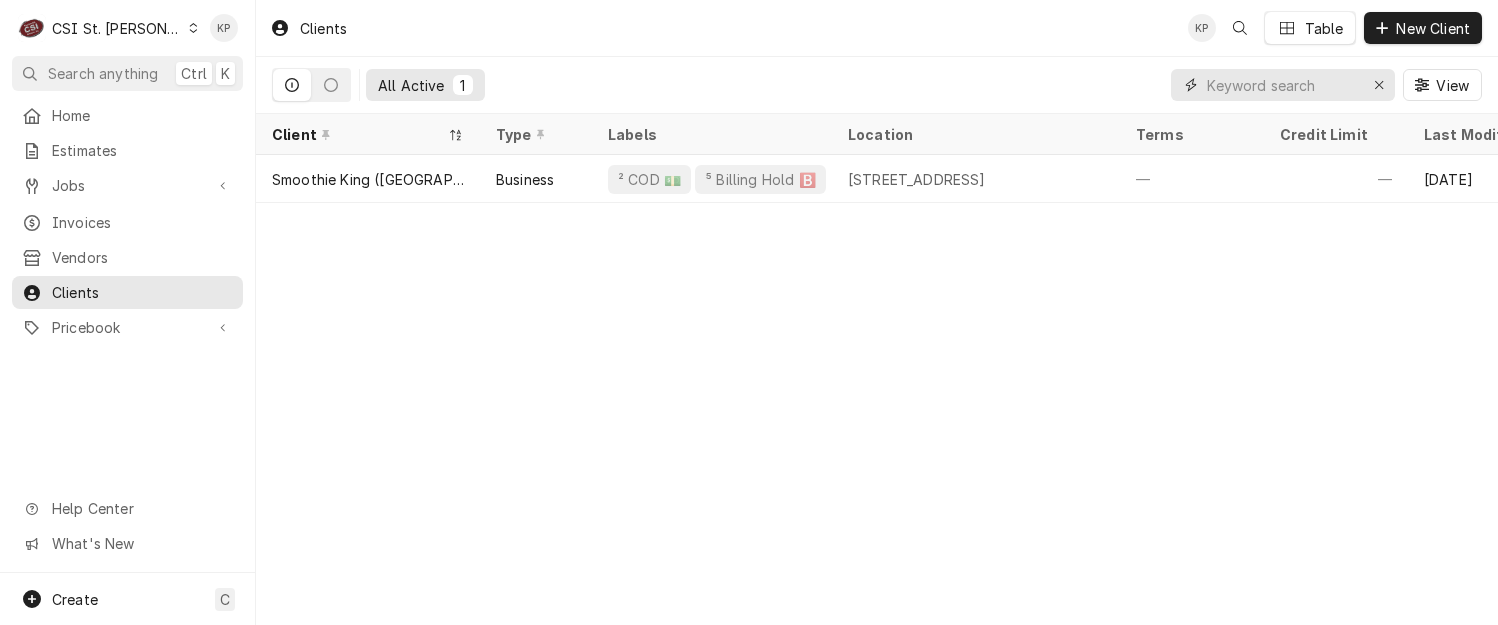 scroll, scrollTop: 0, scrollLeft: 0, axis: both 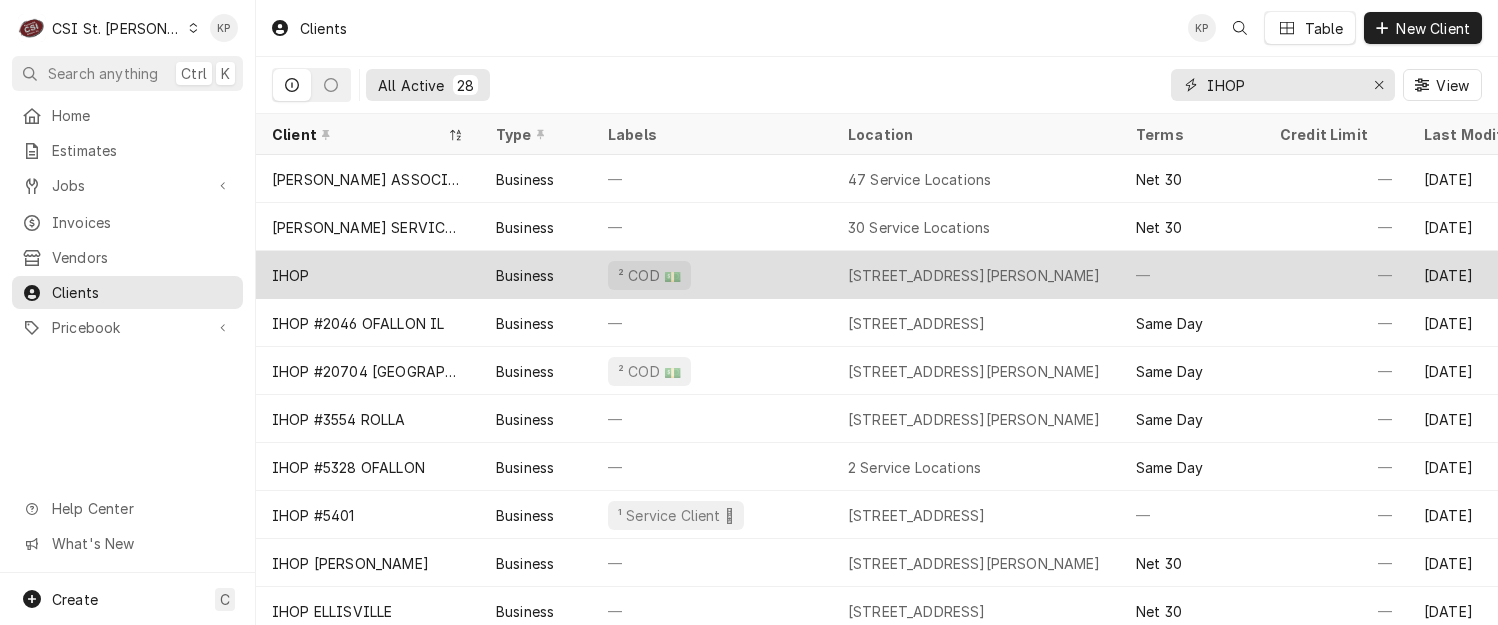 type on "IHOP" 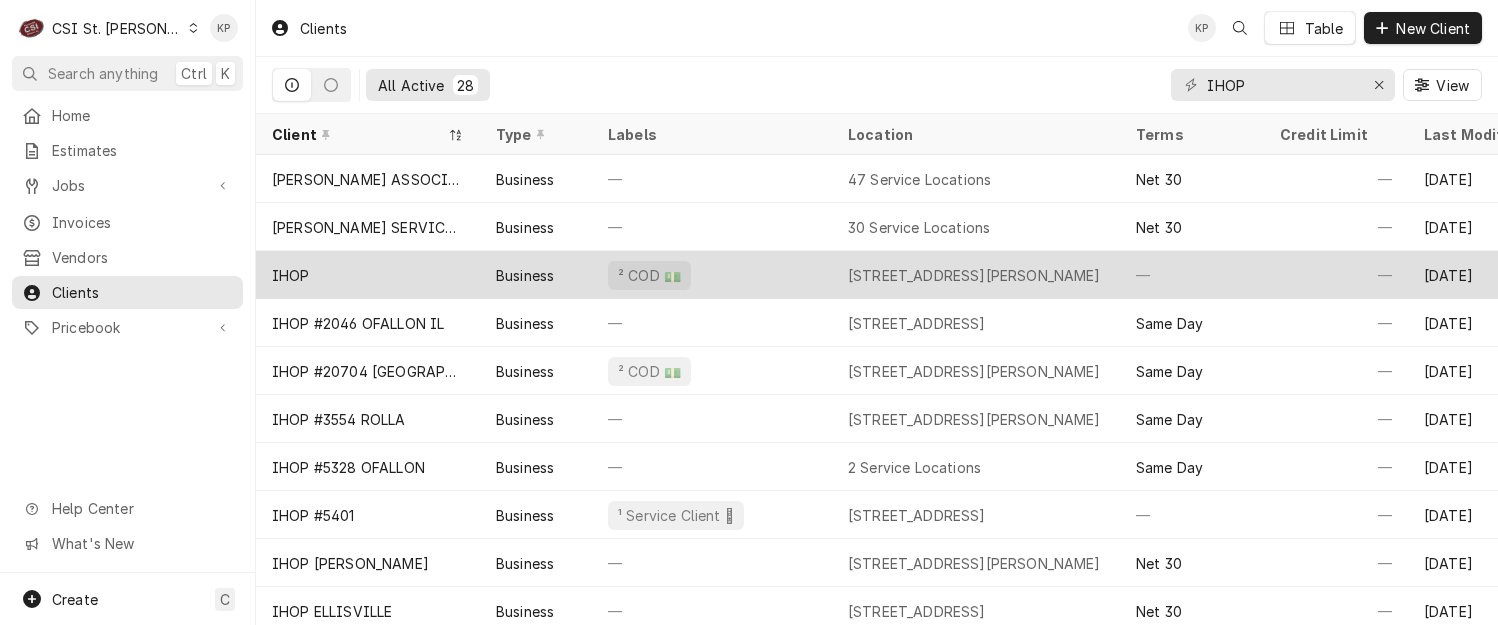 click on "IHOP" at bounding box center (291, 275) 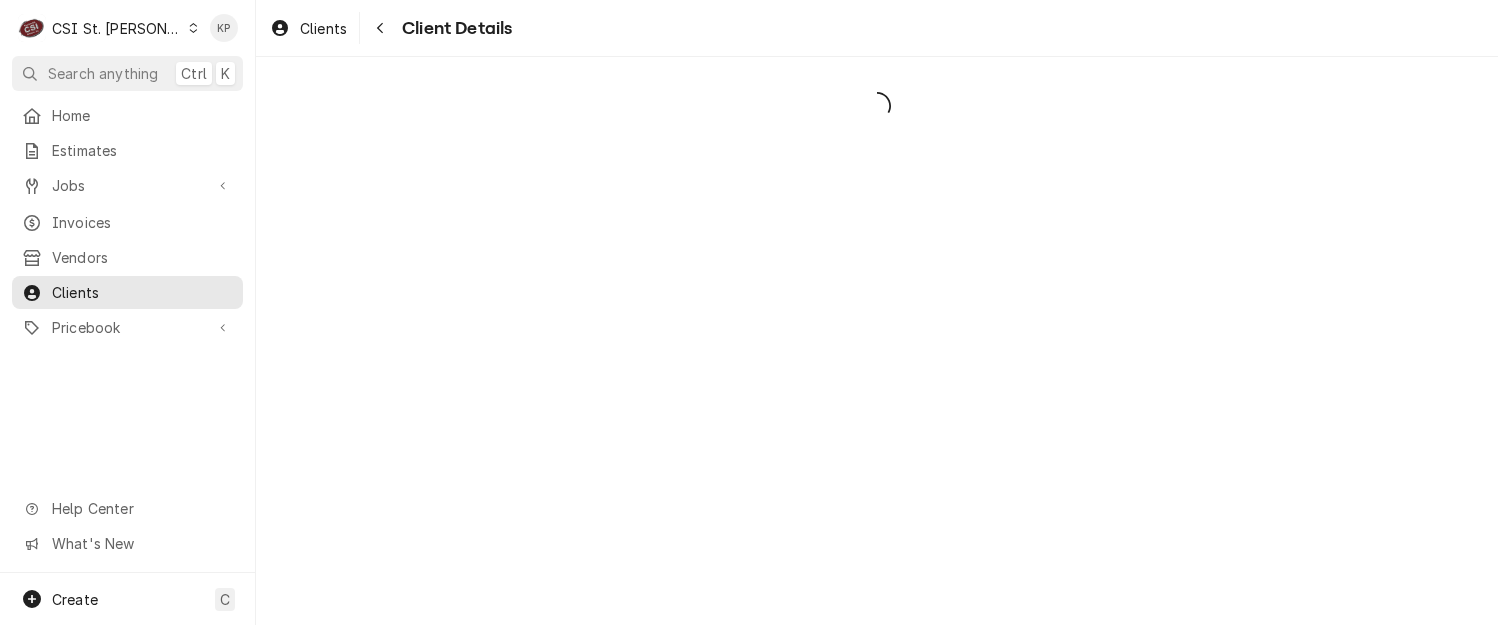 scroll, scrollTop: 0, scrollLeft: 0, axis: both 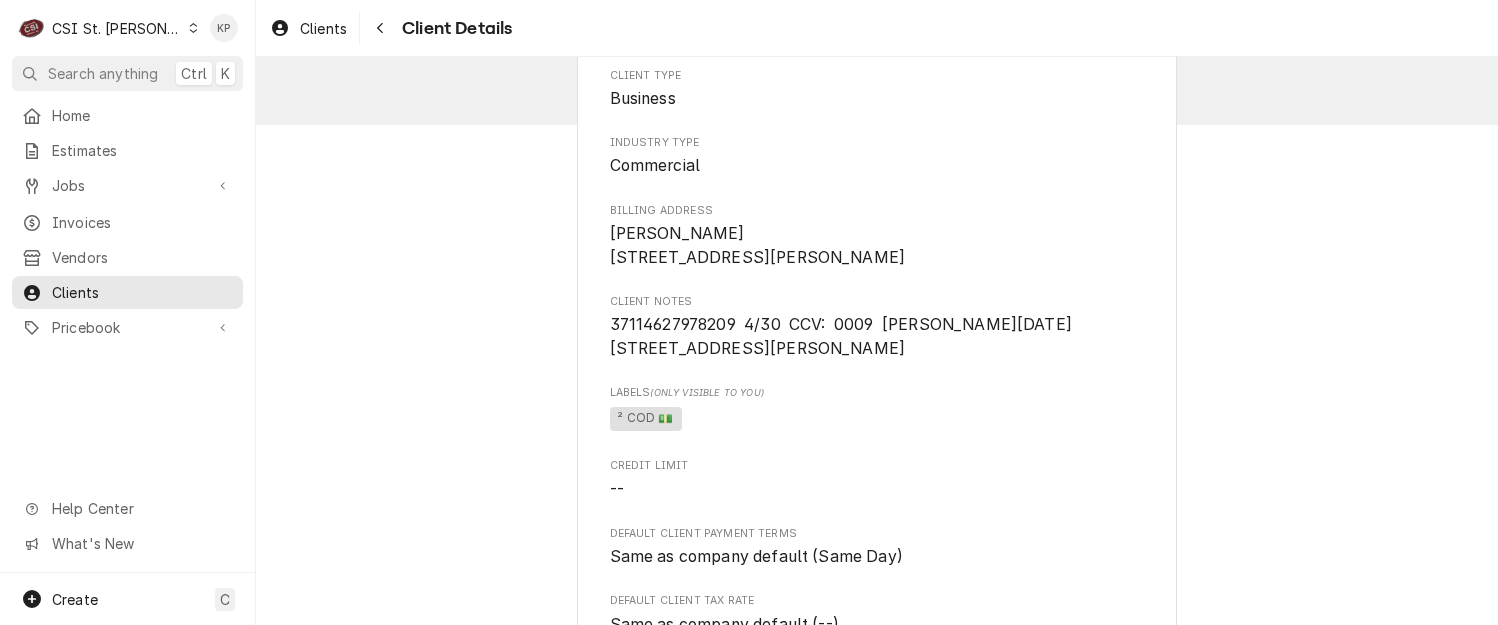 click on "Labels  (Only Visible to You)" at bounding box center [877, 393] 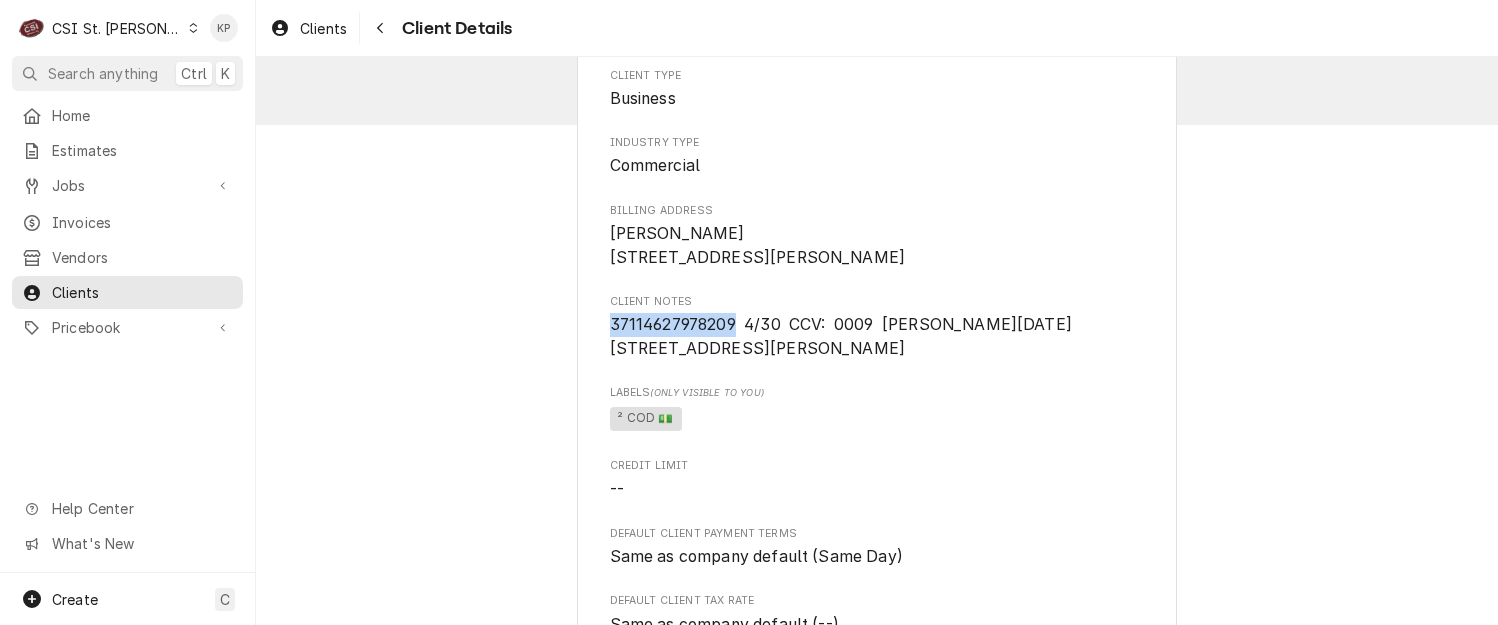 drag, startPoint x: 730, startPoint y: 345, endPoint x: 605, endPoint y: 355, distance: 125.39936 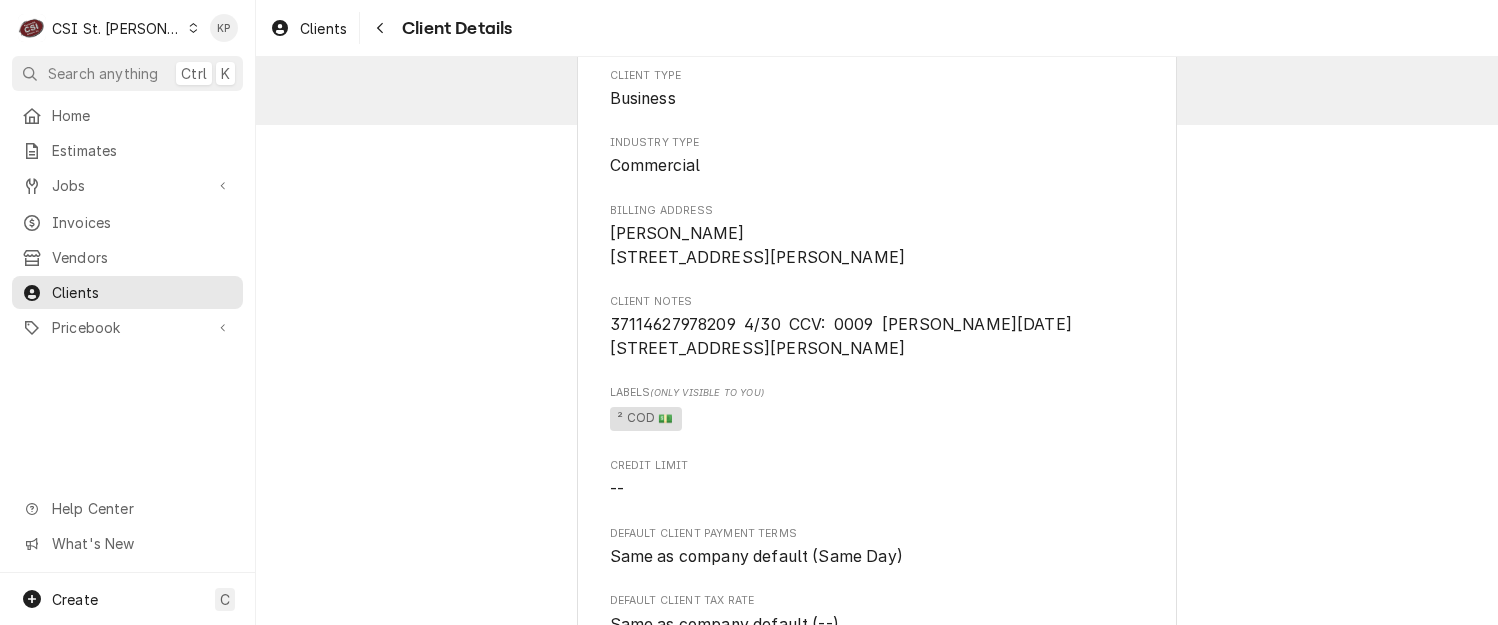 click on "² COD 💵" at bounding box center (877, 419) 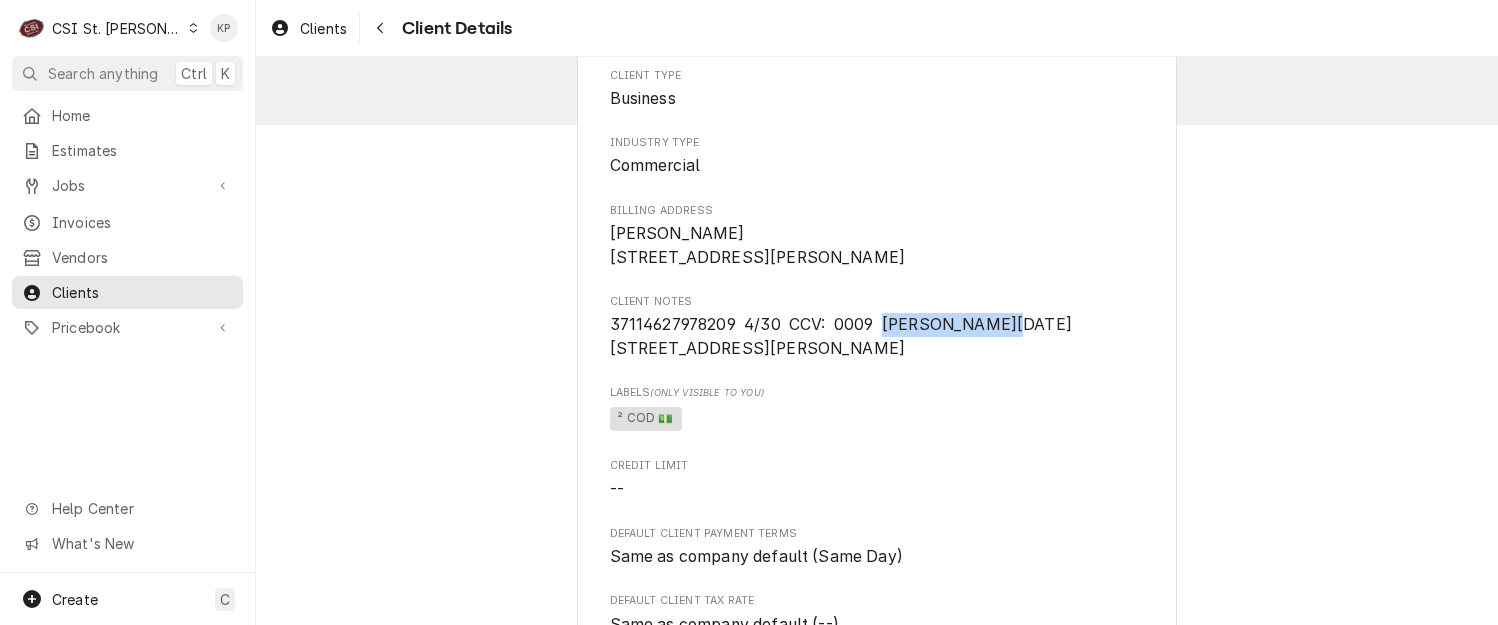 drag, startPoint x: 885, startPoint y: 343, endPoint x: 1026, endPoint y: 355, distance: 141.50972 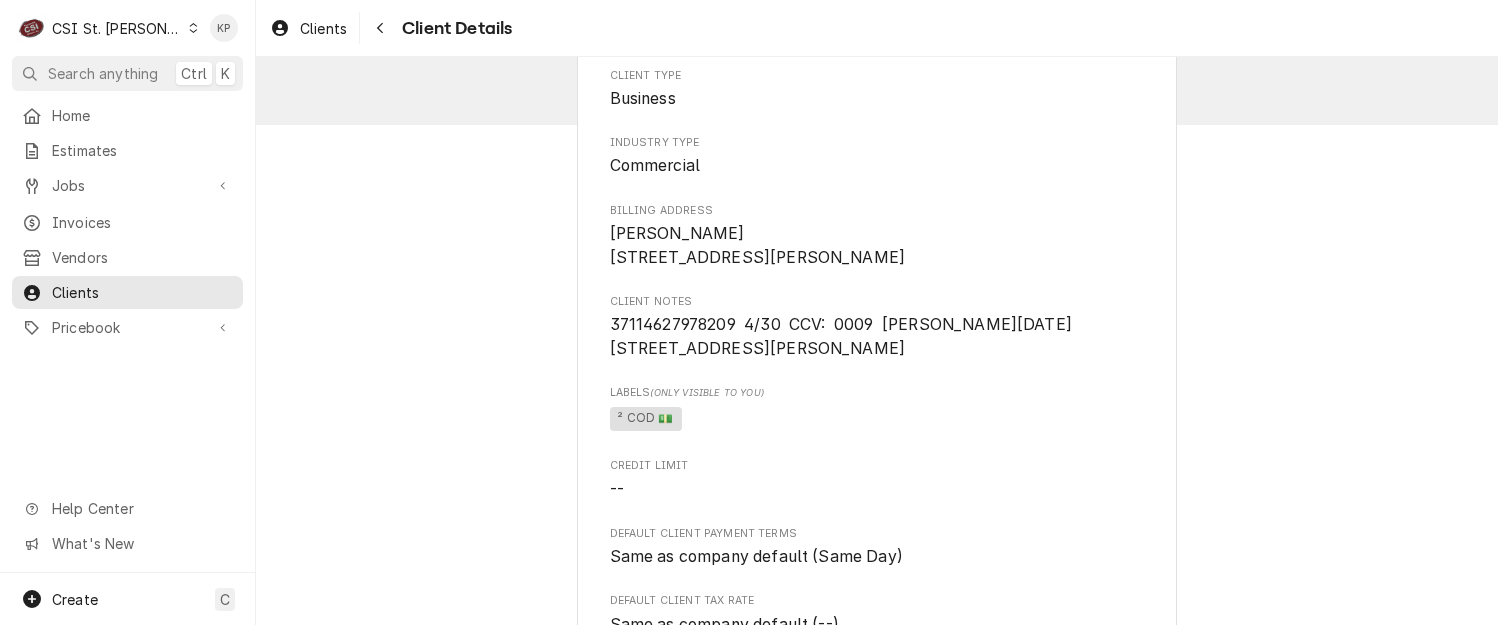 click on "Client Type Business Industry Type Commercial Billing Address KELLIE SARGIS
6456 Chippewa St
St. Louis, MO 63109 Client Notes 37114627978209  4/30  CCV:  0009  KHALID RAMADAN   BILLING 880 BUCKNER RD WENTZVILLE 63385 Labels  (Only Visible to You) ² COD 💵 Credit Limit -- Default Client Payment Terms Same as company default (Same Day) Default Client Tax Rate Same as company default (--) Last Modified Fri, Jul 18th, 2025 - 10:20 AM Client Contacts Primary Contact Name KELLIE SARGIS Phone (314) 606-2549 Email KRYAN@MASSAGELUXE.COM Reminders — — Service Locations IHOP / 6456 Chippewa St, St. Louis, MO 63109 Accounting Sync Status Synced on Fri, Jul 18th, 2025 - 10:20 AM" at bounding box center (877, 579) 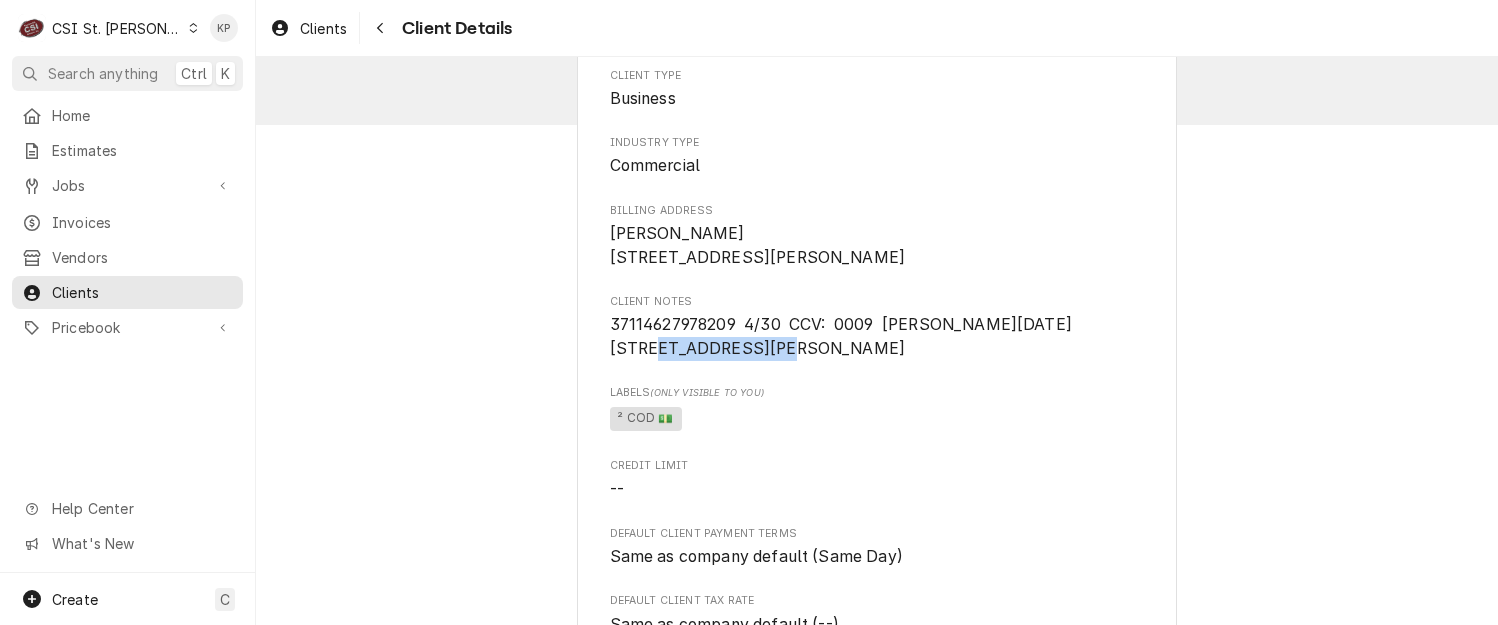 drag, startPoint x: 605, startPoint y: 370, endPoint x: 735, endPoint y: 378, distance: 130.24593 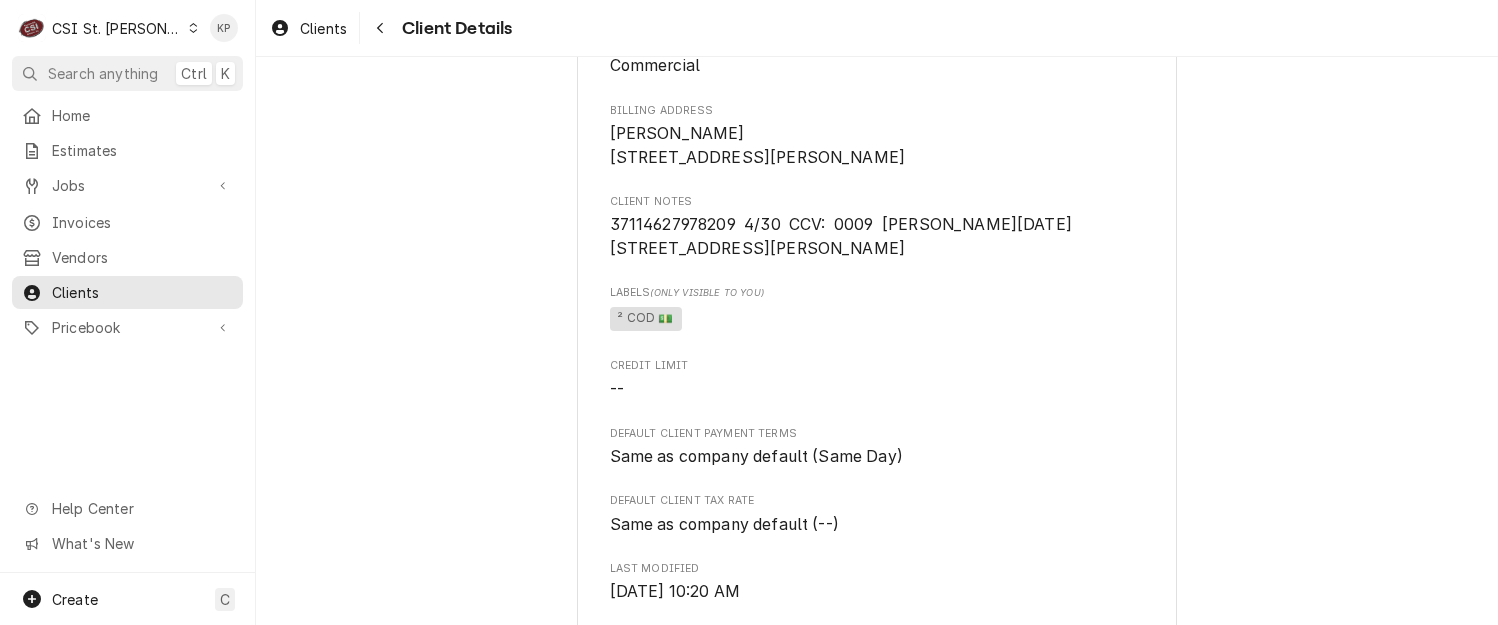 click on "Client Type Business Industry Type Commercial Billing Address KELLIE SARGIS
6456 Chippewa St
St. Louis, MO 63109 Client Notes 37114627978209  4/30  CCV:  0009  KHALID RAMADAN   BILLING 880 BUCKNER RD WENTZVILLE 63385 Labels  (Only Visible to You) ² COD 💵 Credit Limit -- Default Client Payment Terms Same as company default (Same Day) Default Client Tax Rate Same as company default (--) Last Modified Fri, Jul 18th, 2025 - 10:20 AM Client Contacts Primary Contact Name KELLIE SARGIS Phone (314) 606-2549 Email KRYAN@MASSAGELUXE.COM Reminders — — Service Locations IHOP / 6456 Chippewa St, St. Louis, MO 63109 Accounting Sync Status Synced on Fri, Jul 18th, 2025 - 10:20 AM" at bounding box center [877, 479] 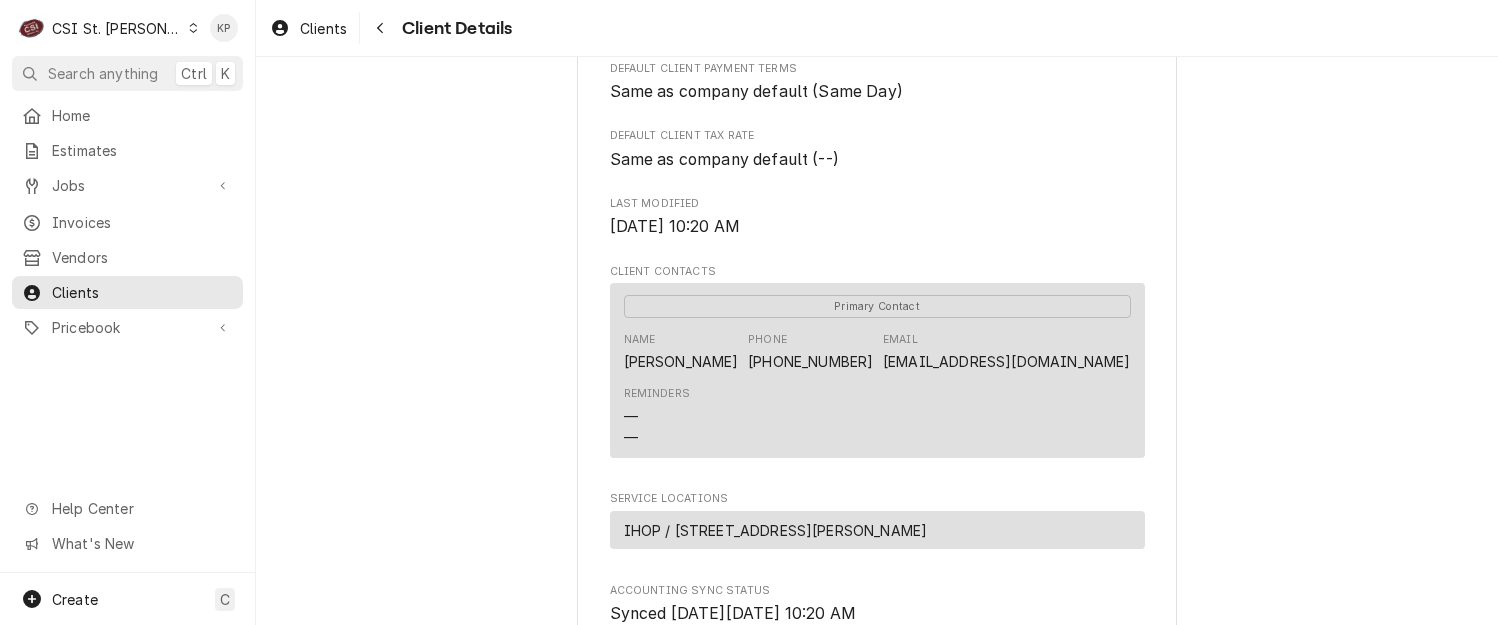 scroll, scrollTop: 600, scrollLeft: 0, axis: vertical 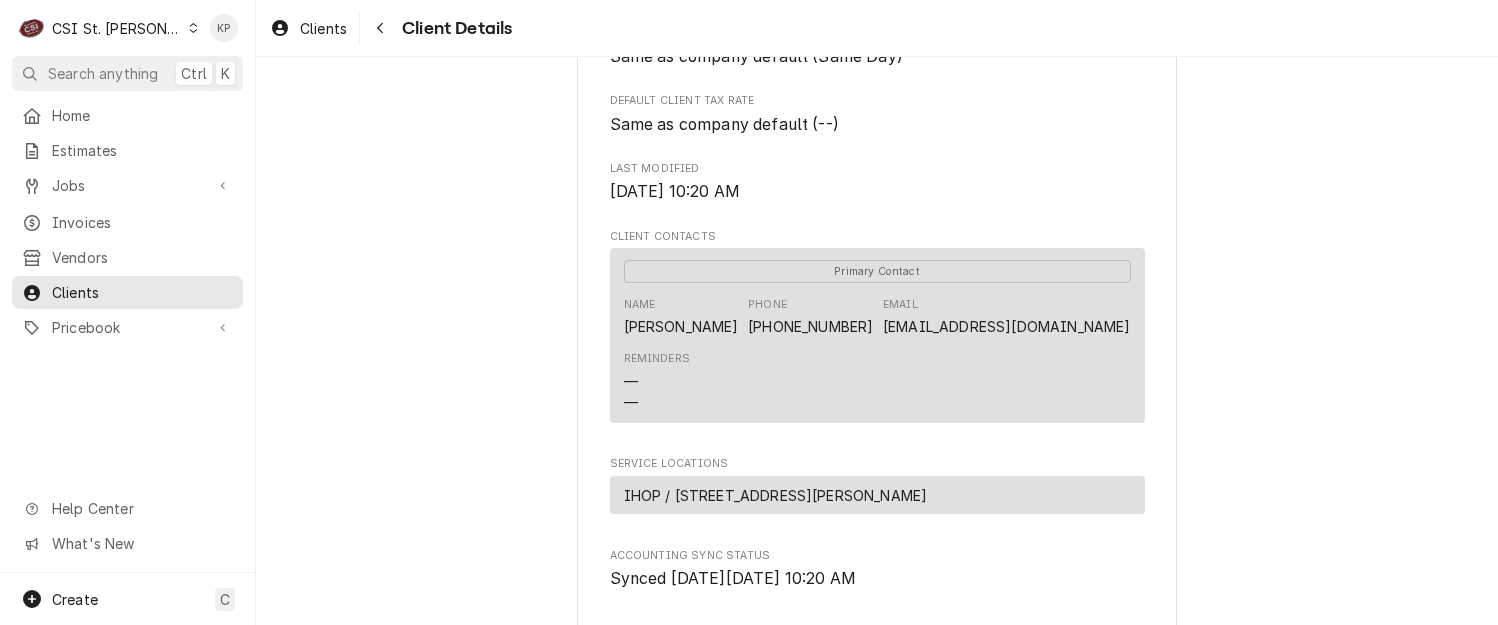 click on "IHOP Client Type Business Industry Type Commercial Billing Address KELLIE SARGIS
6456 Chippewa St
St. Louis, MO 63109 Client Notes 37114627978209  4/30  CCV:  0009  KHALID RAMADAN   BILLING 880 BUCKNER RD WENTZVILLE 63385 Labels  (Only Visible to You) ² COD 💵 Credit Limit -- Default Client Payment Terms Same as company default (Same Day) Default Client Tax Rate Same as company default (--) Last Modified Fri, Jul 18th, 2025 - 10:20 AM Client Contacts Primary Contact Name KELLIE SARGIS Phone (314) 606-2549 Email KRYAN@MASSAGELUXE.COM Reminders — — Service Locations IHOP / 6456 Chippewa St, St. Louis, MO 63109 Accounting Sync Status Synced on Fri, Jul 18th, 2025 - 10:20 AM Edit Client View Logged Equipment Price Overrides" at bounding box center [877, 136] 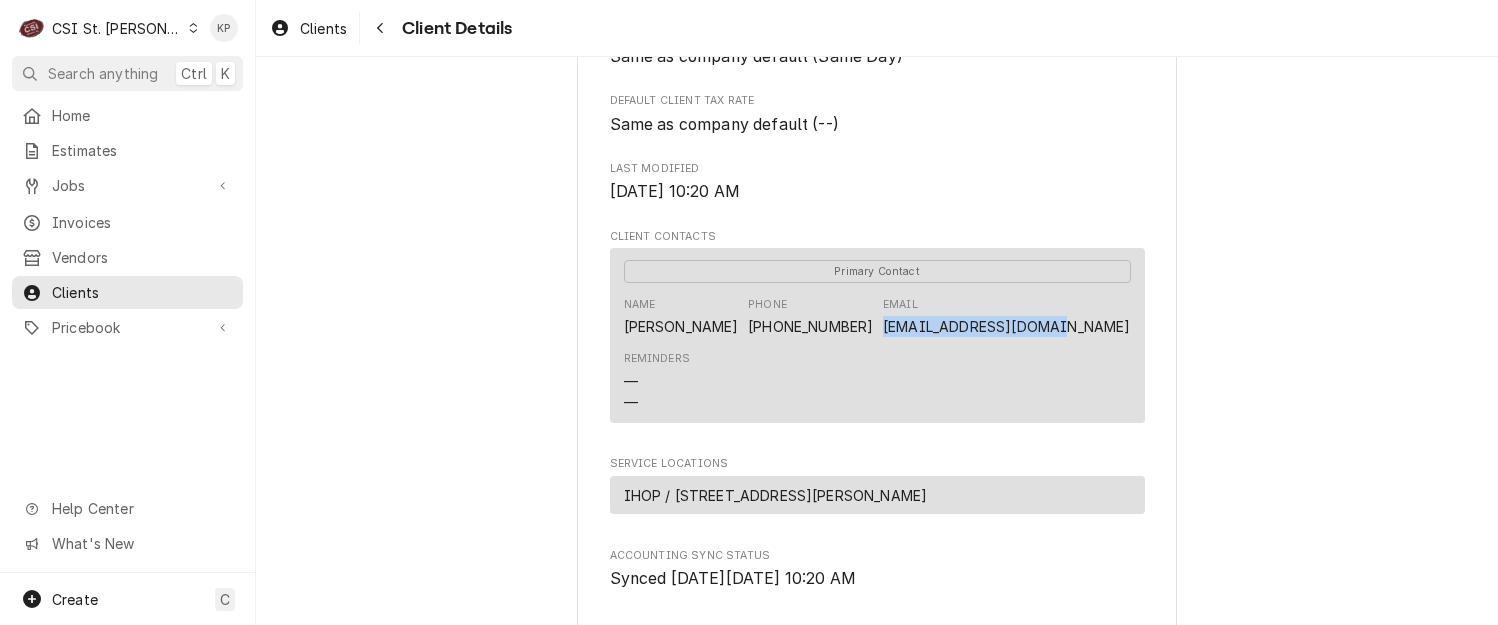 drag, startPoint x: 1126, startPoint y: 350, endPoint x: 903, endPoint y: 361, distance: 223.27113 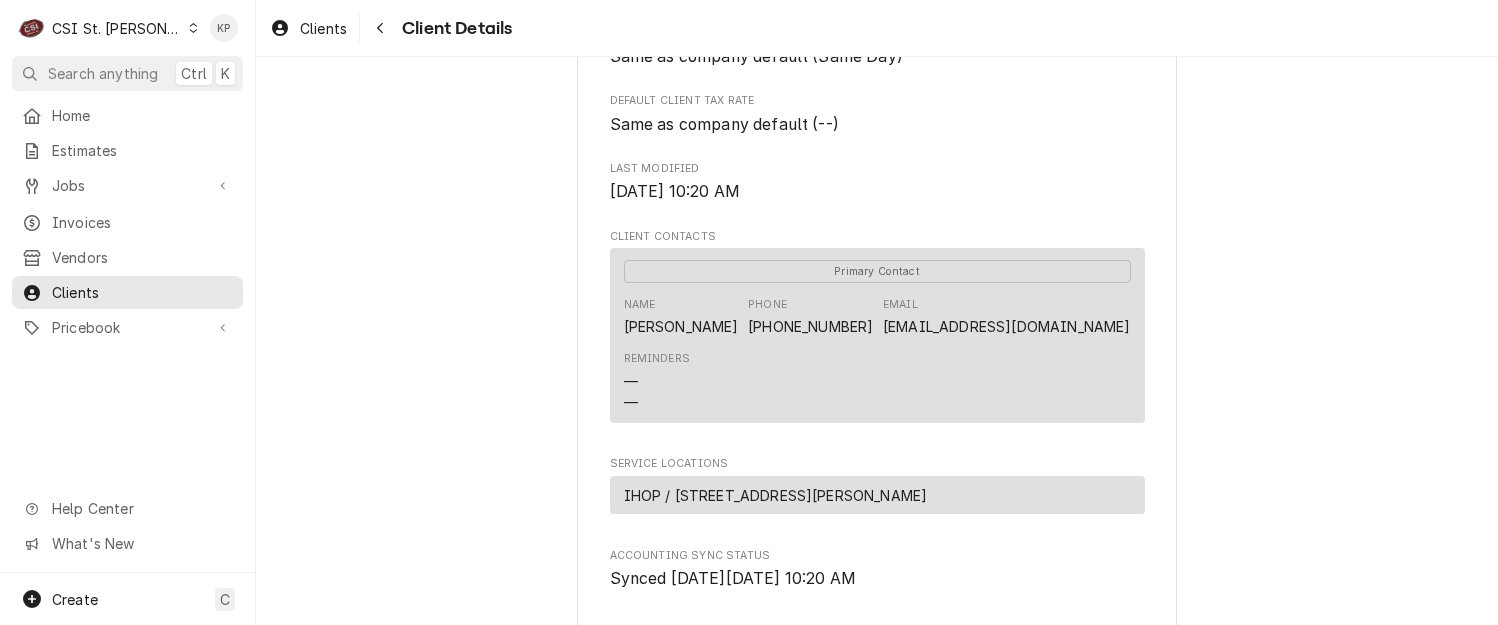 click on "Reminders — —" at bounding box center (877, 381) 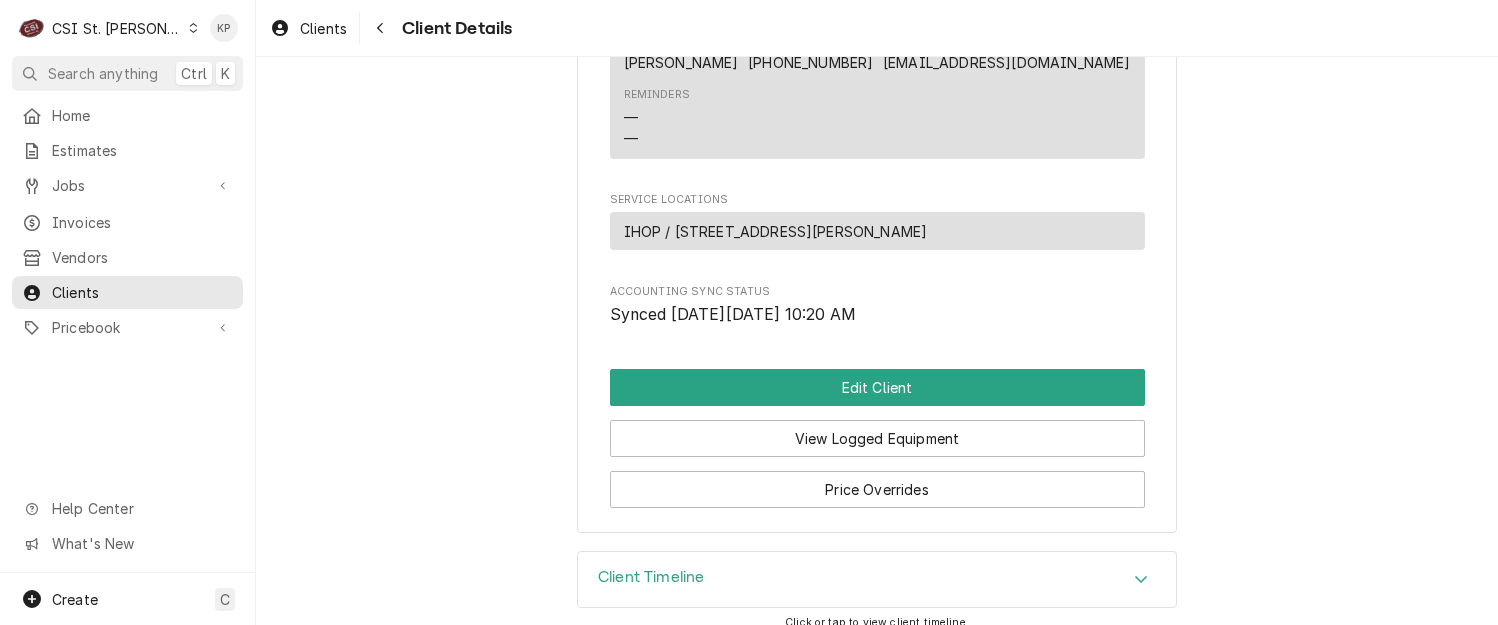 scroll, scrollTop: 908, scrollLeft: 0, axis: vertical 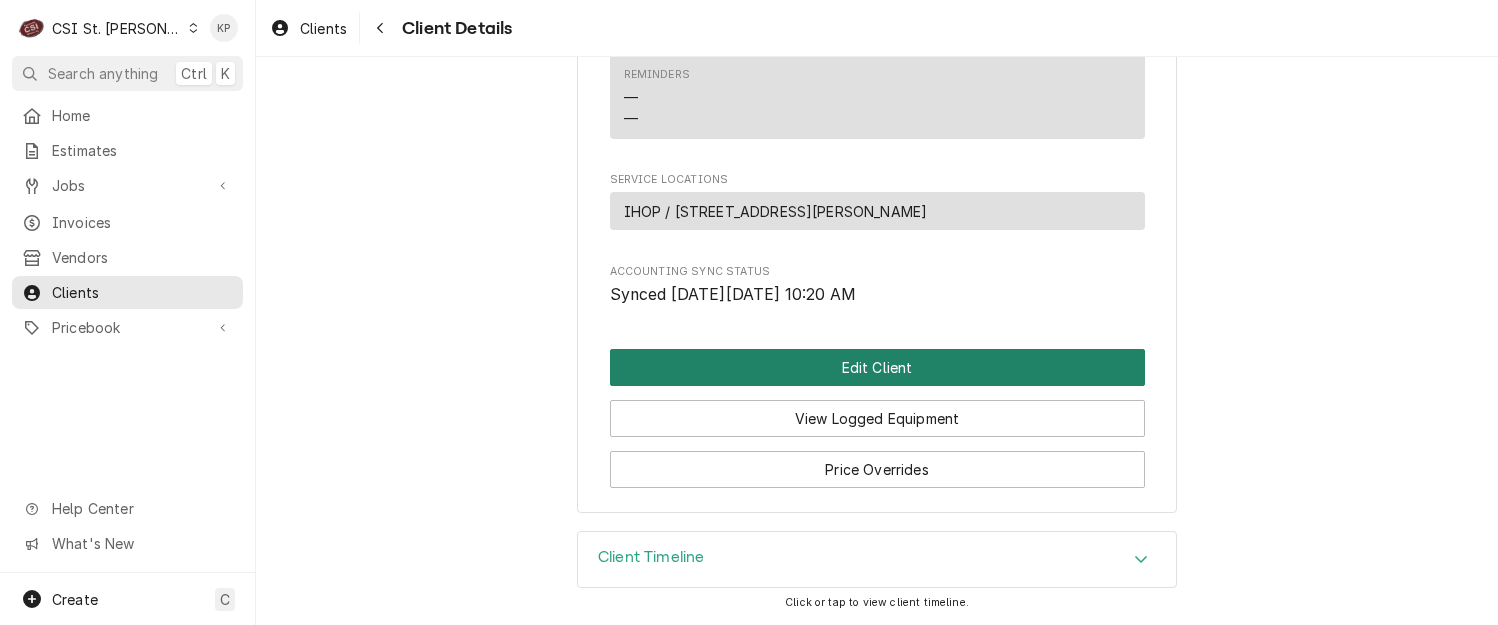 click on "Edit Client" at bounding box center [877, 367] 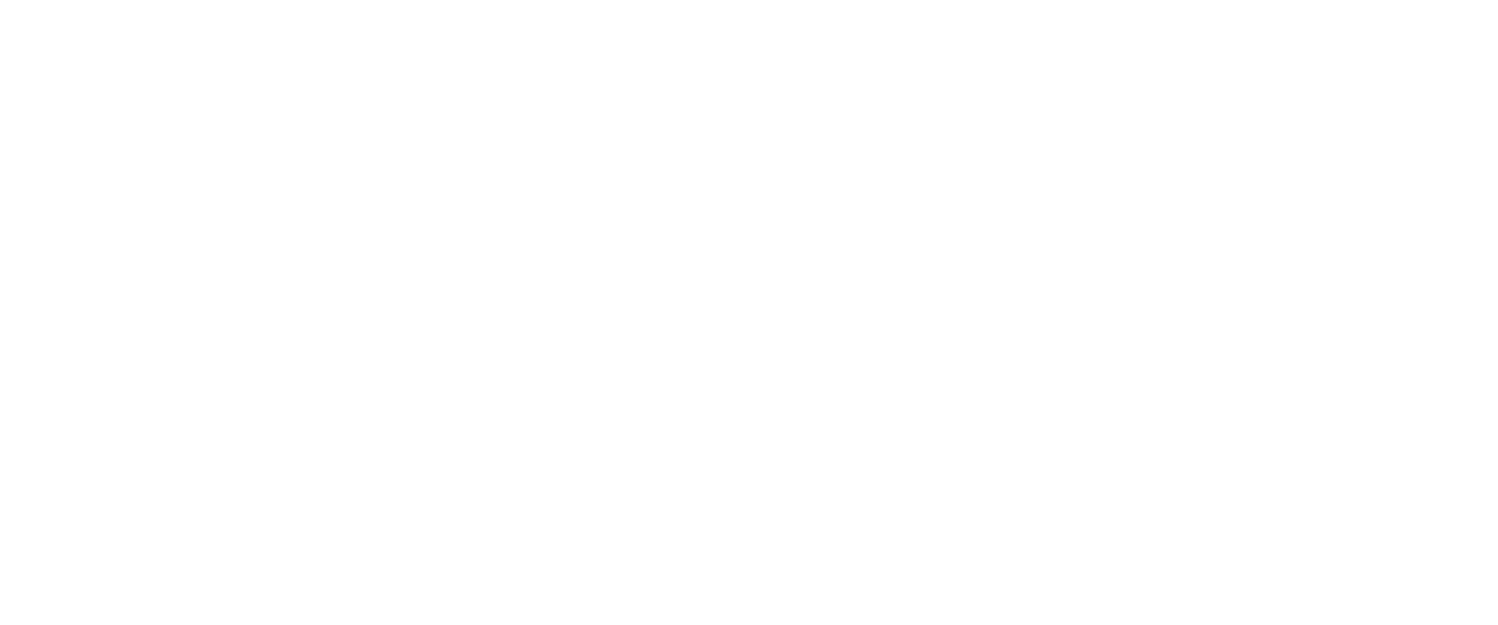 scroll, scrollTop: 0, scrollLeft: 0, axis: both 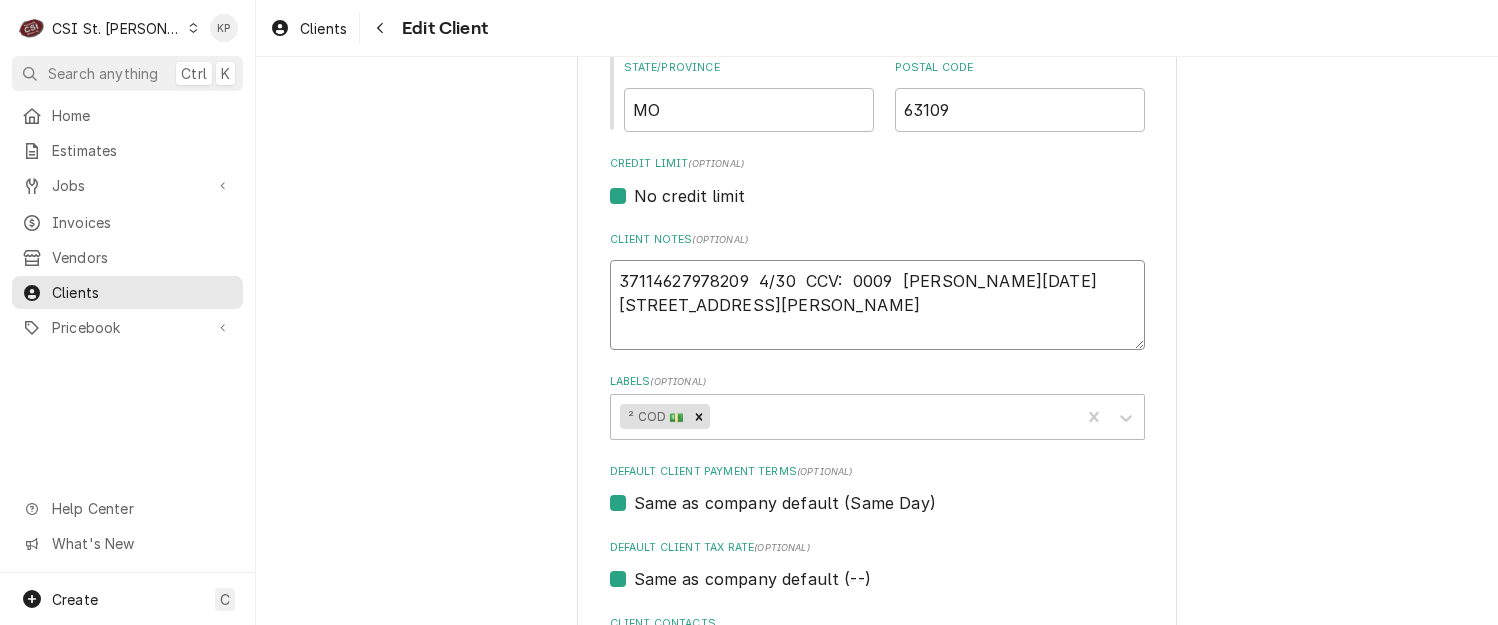 click on "37114627978209  4/30  CCV:  0009  [PERSON_NAME][DATE] [STREET_ADDRESS][PERSON_NAME]" at bounding box center (877, 305) 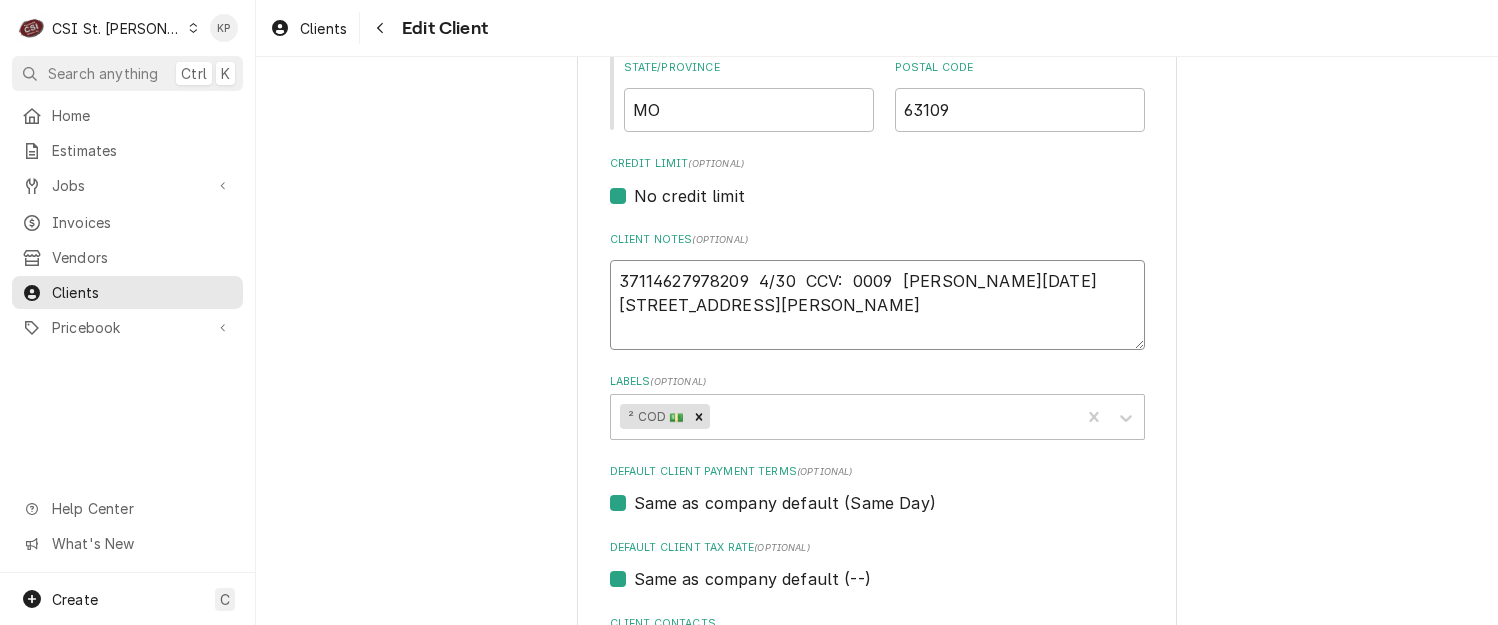 type on "x" 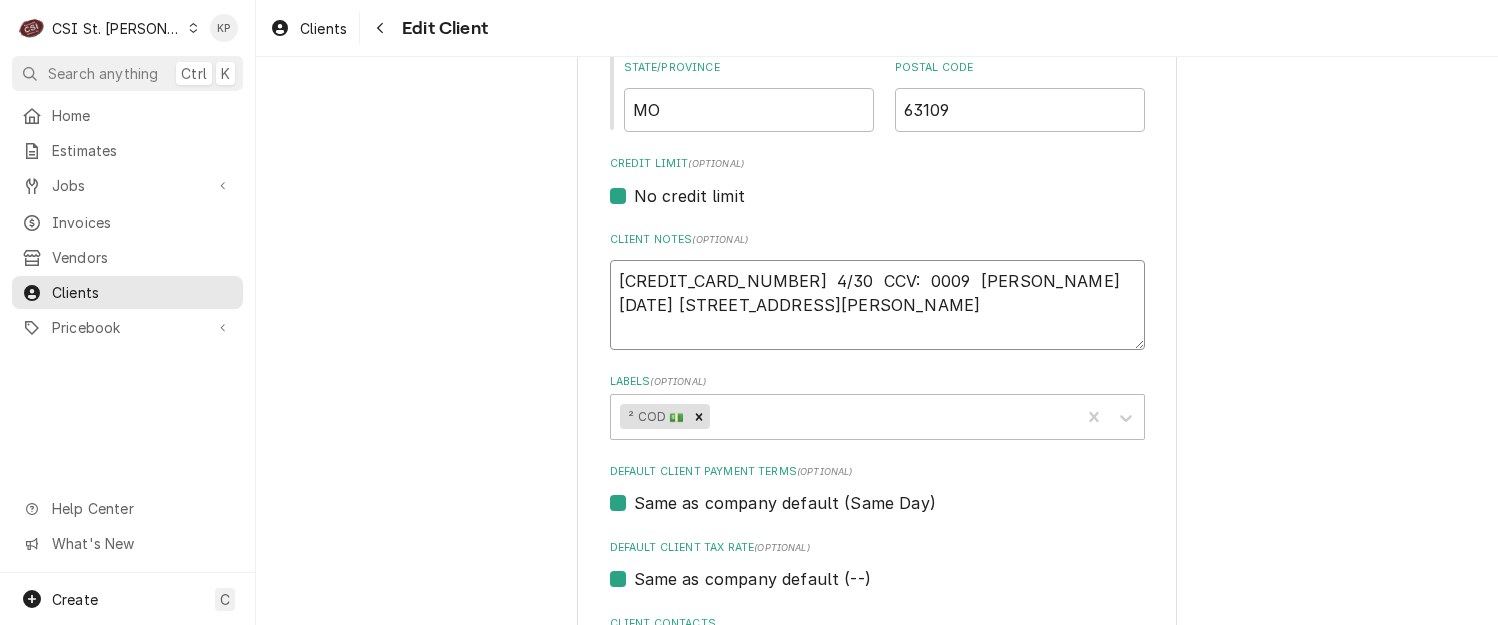 click on "[CREDIT_CARD_NUMBER]  4/30  CCV:  0009  [PERSON_NAME][DATE] [STREET_ADDRESS][PERSON_NAME]" at bounding box center (877, 305) 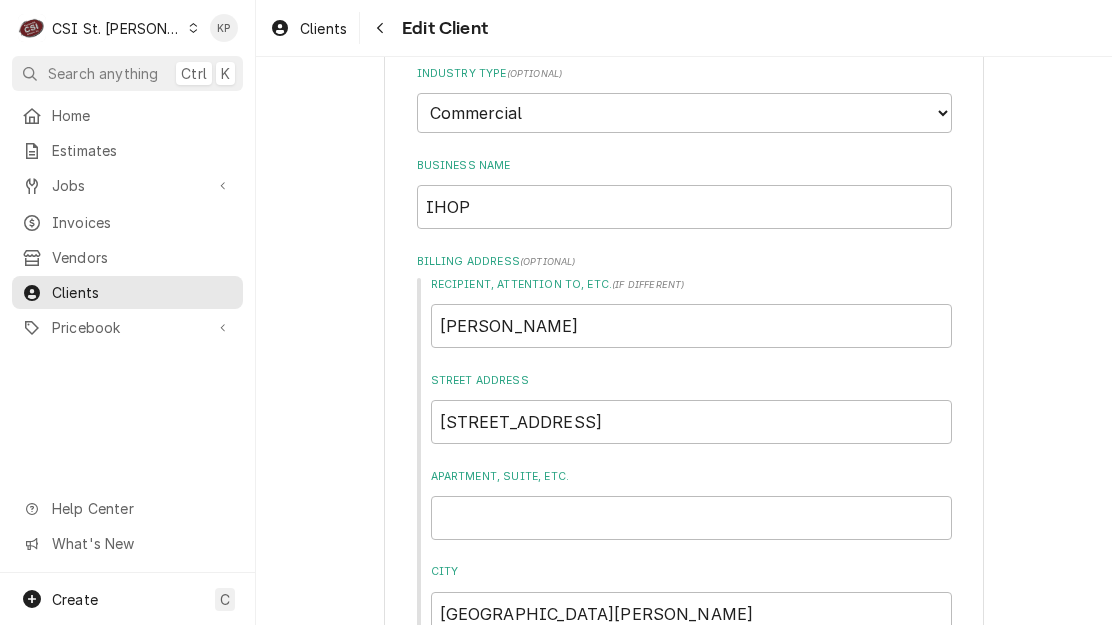 scroll, scrollTop: 0, scrollLeft: 0, axis: both 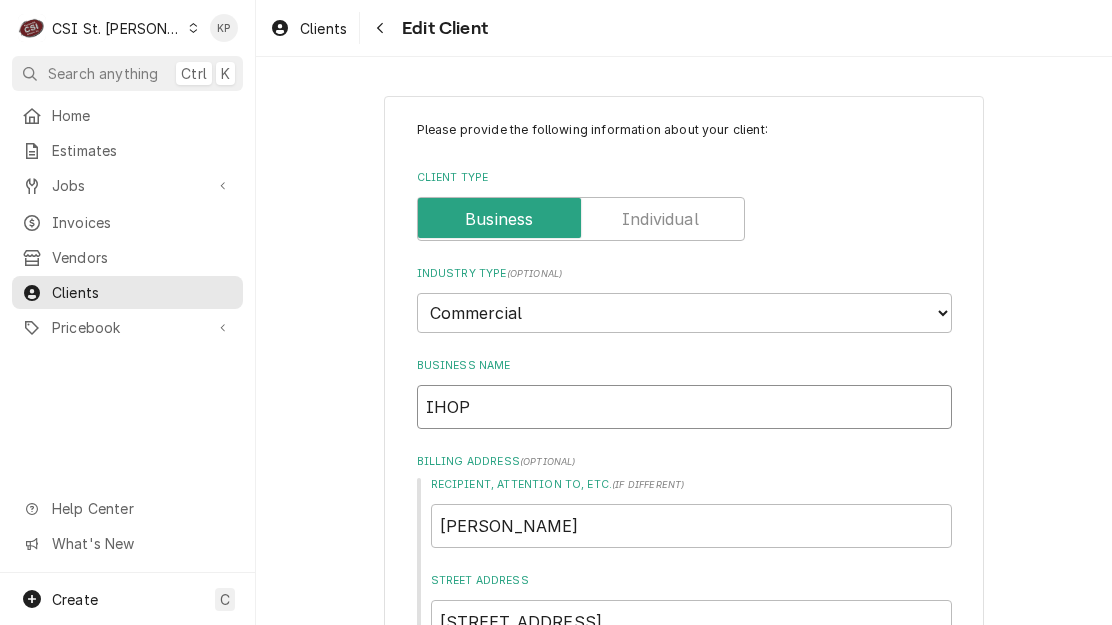 click on "IHOP" at bounding box center (684, 407) 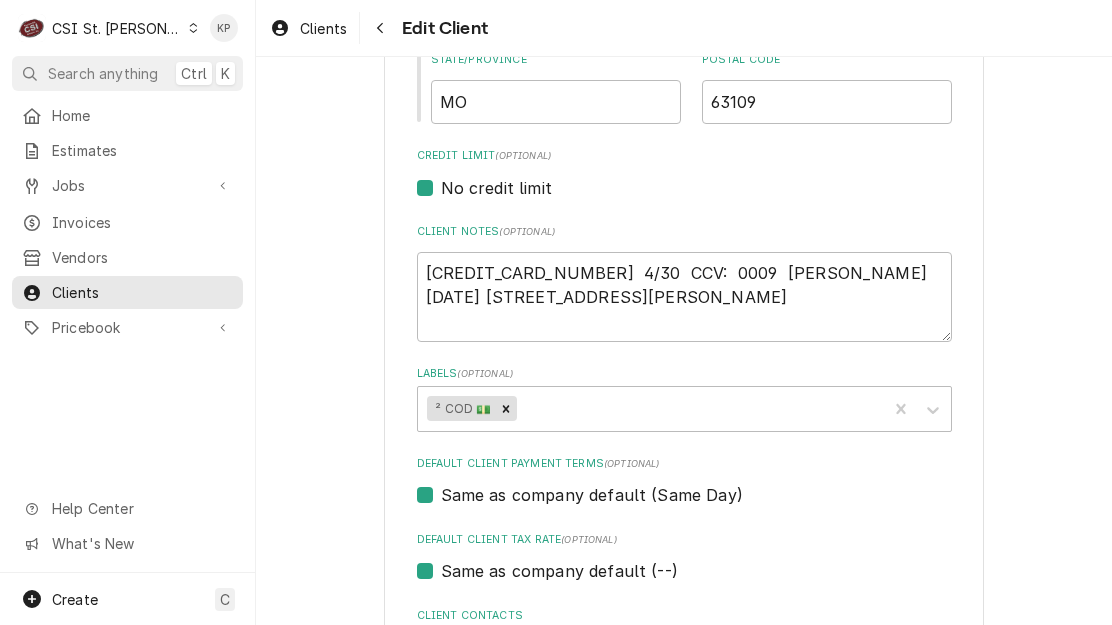 scroll, scrollTop: 1000, scrollLeft: 0, axis: vertical 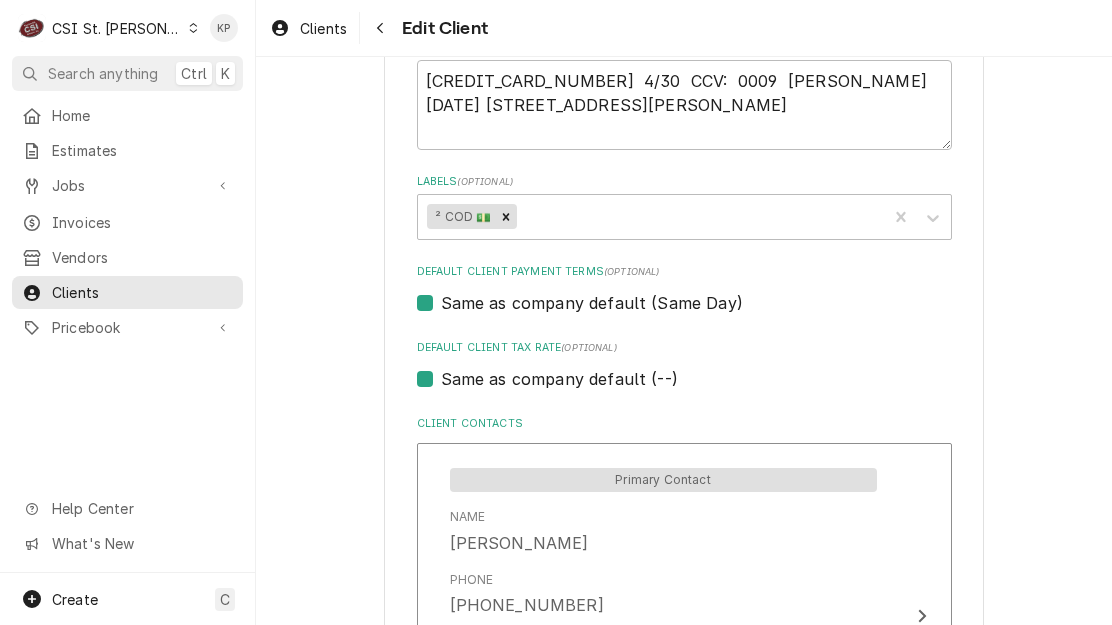 click on "Labels  ( optional )" at bounding box center [684, 182] 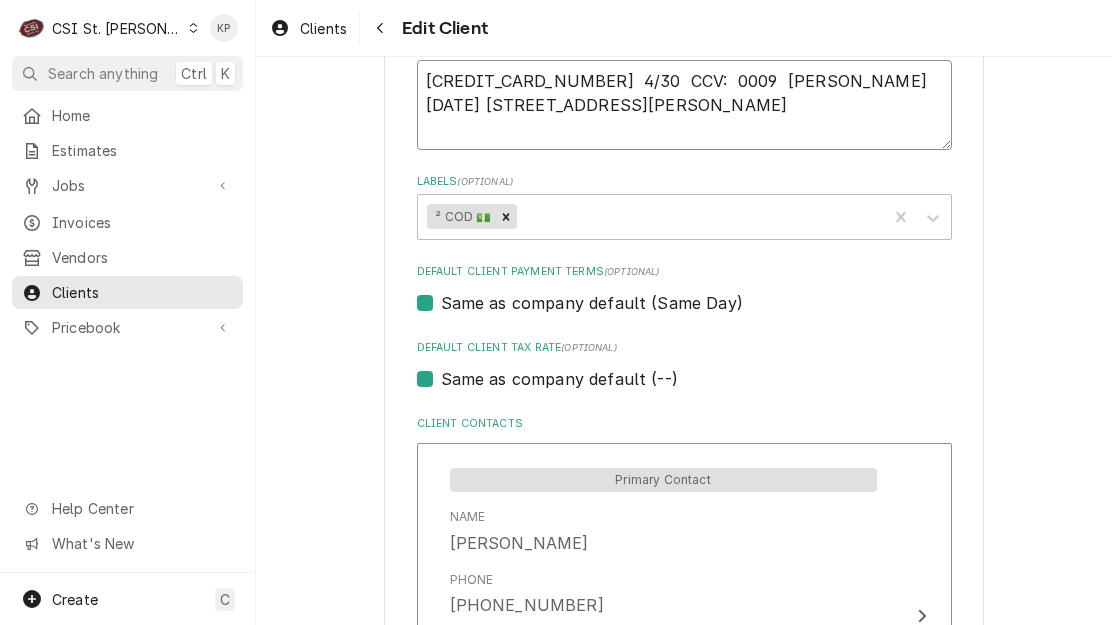 drag, startPoint x: 559, startPoint y: 79, endPoint x: 422, endPoint y: 78, distance: 137.00365 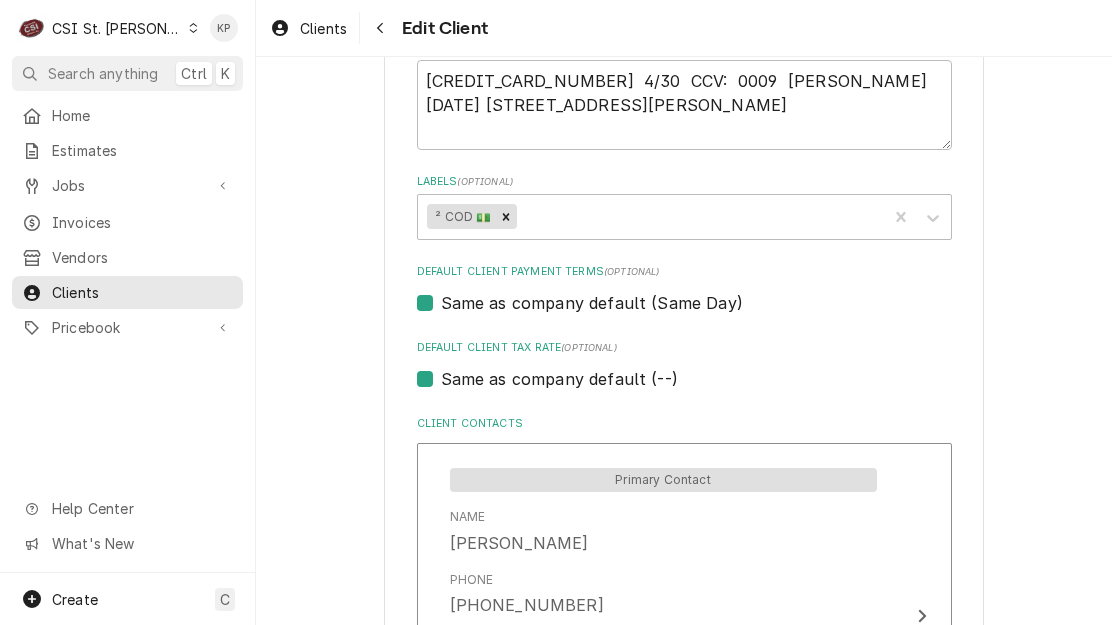 click on "Default Client Tax Rate  (optional) Same as company default (--)" at bounding box center (684, 365) 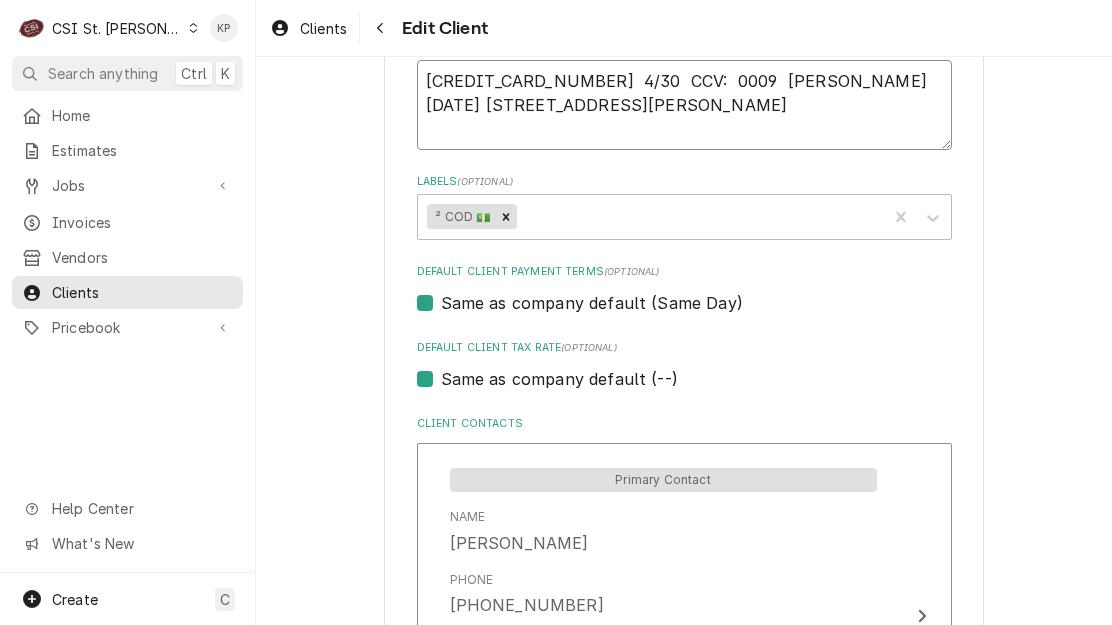 drag, startPoint x: 517, startPoint y: 85, endPoint x: 816, endPoint y: 127, distance: 301.93542 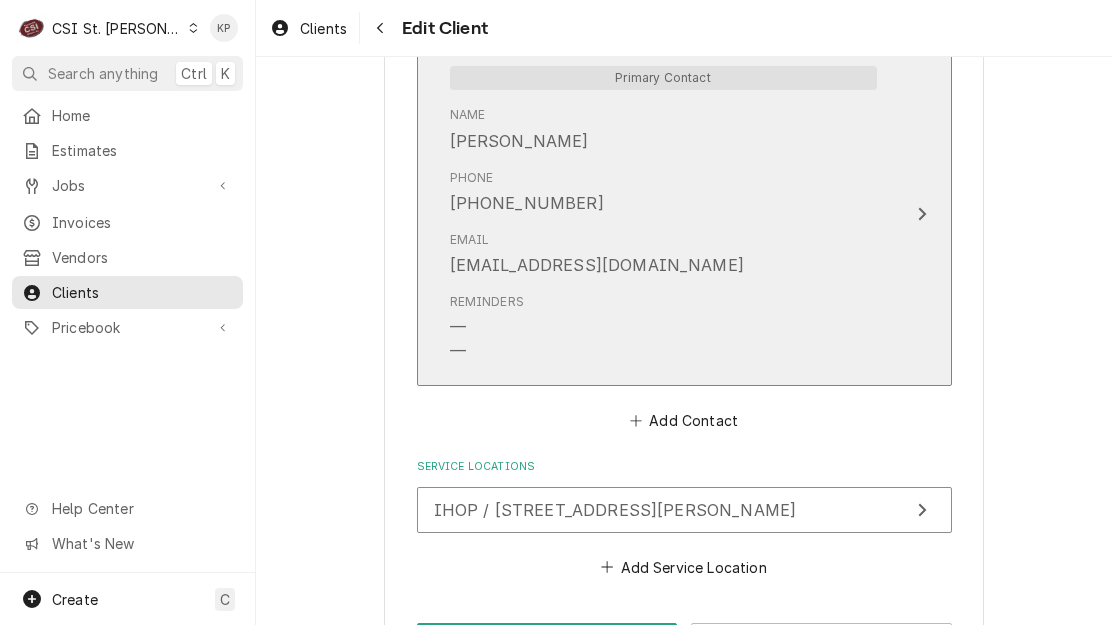 scroll, scrollTop: 1480, scrollLeft: 0, axis: vertical 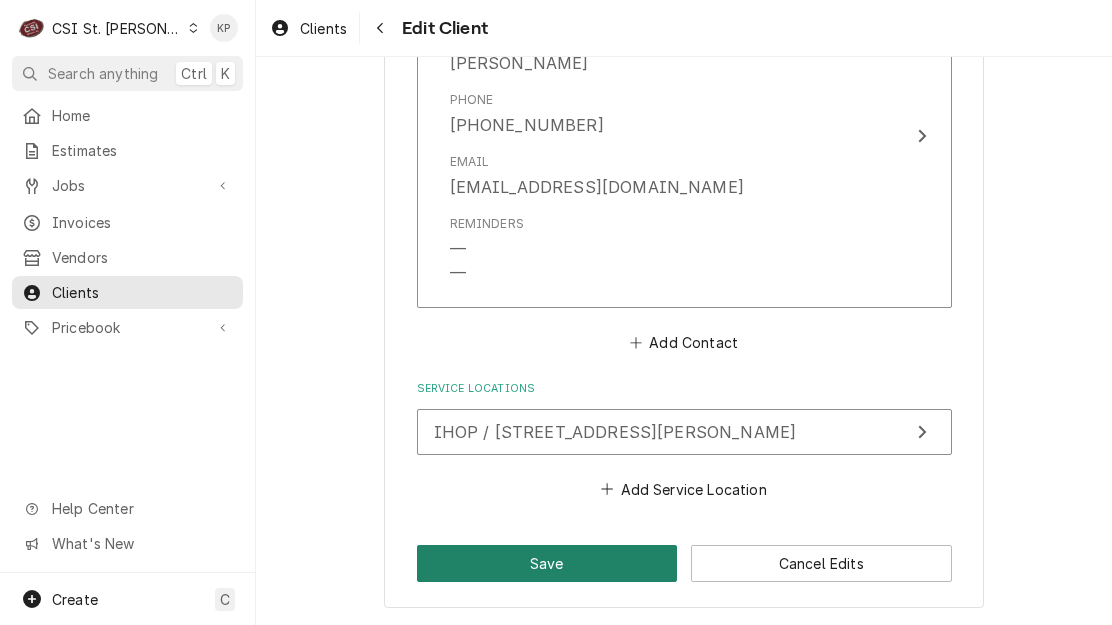 click on "Save" at bounding box center (547, 563) 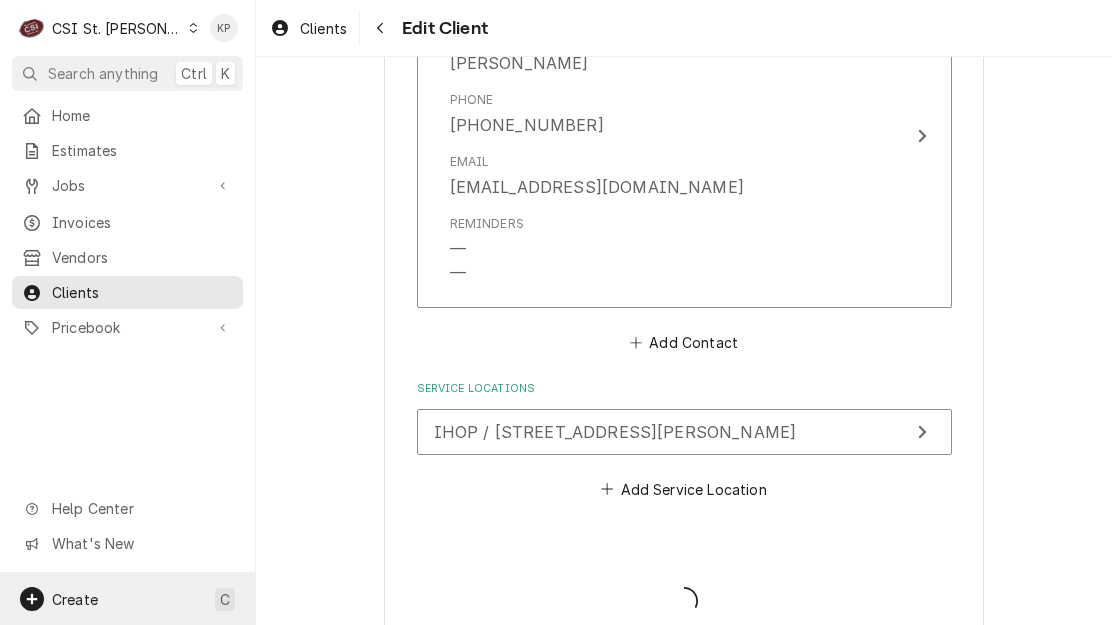 type on "x" 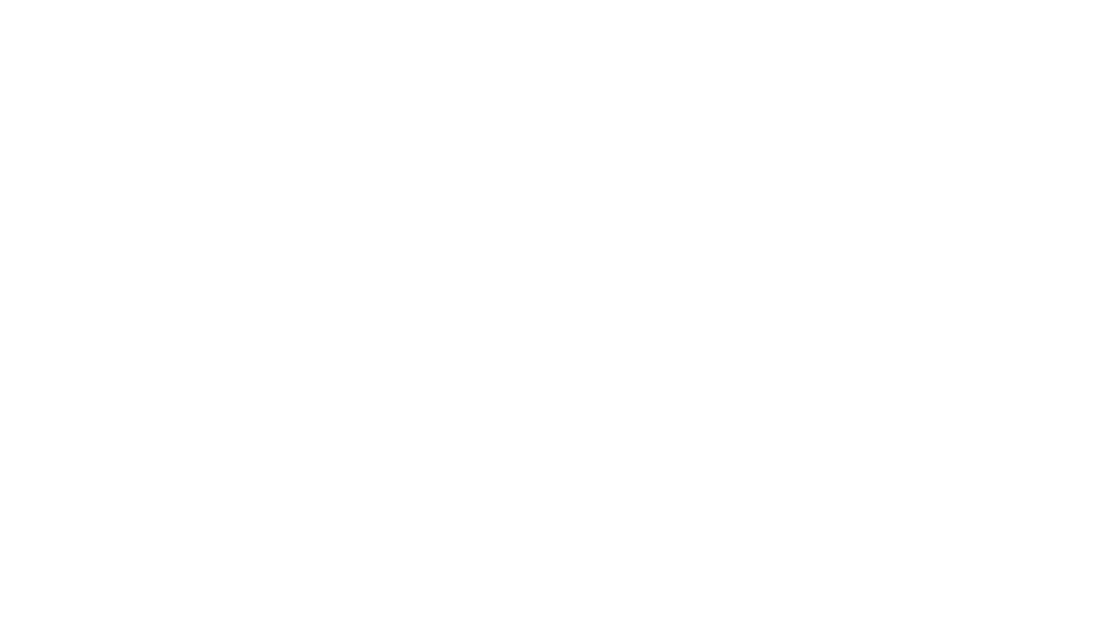 scroll, scrollTop: 0, scrollLeft: 0, axis: both 